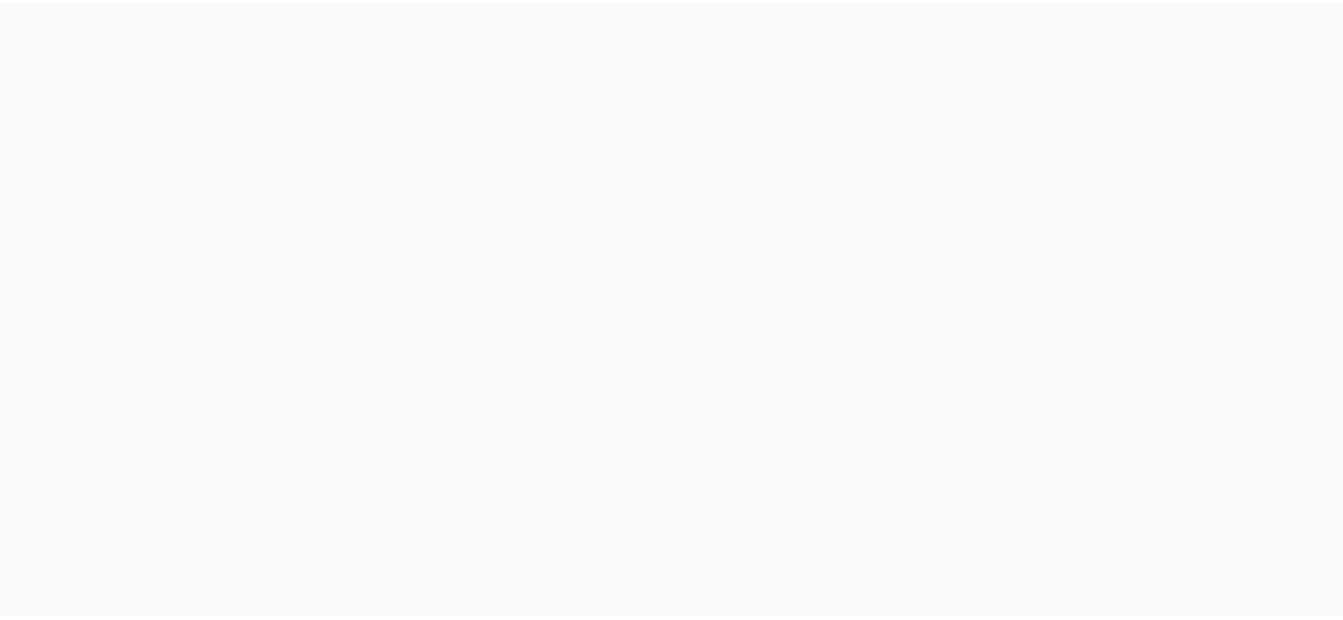 scroll, scrollTop: 0, scrollLeft: 0, axis: both 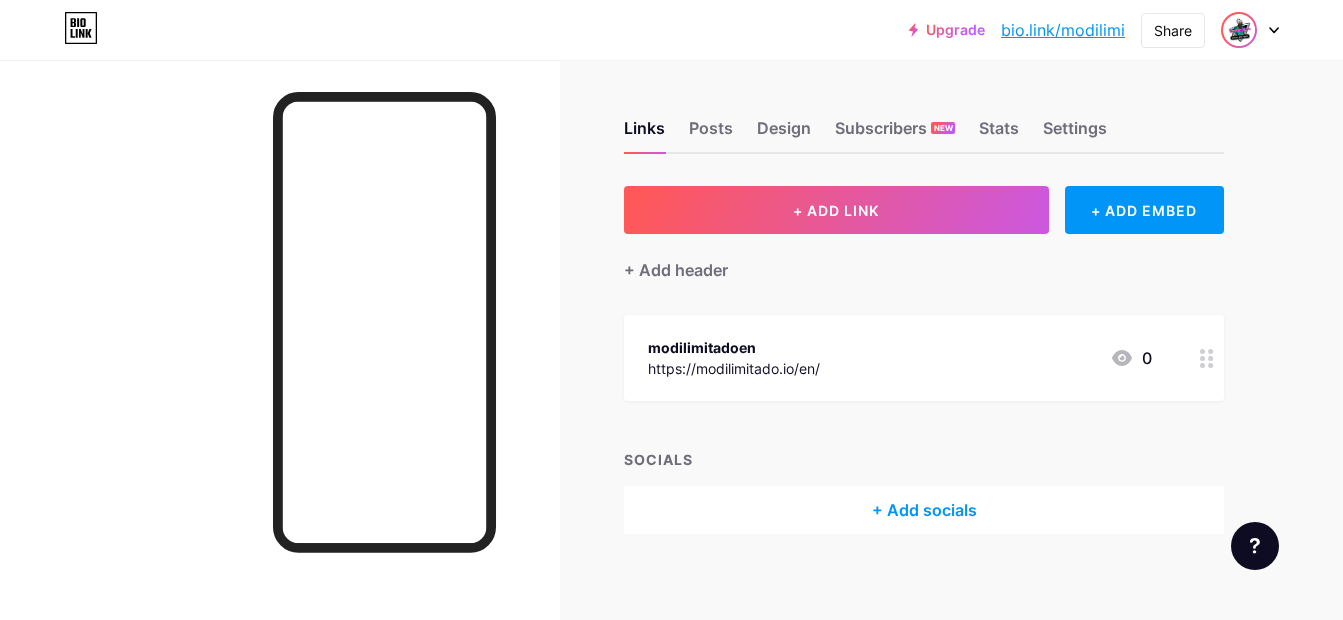 click at bounding box center (1239, 30) 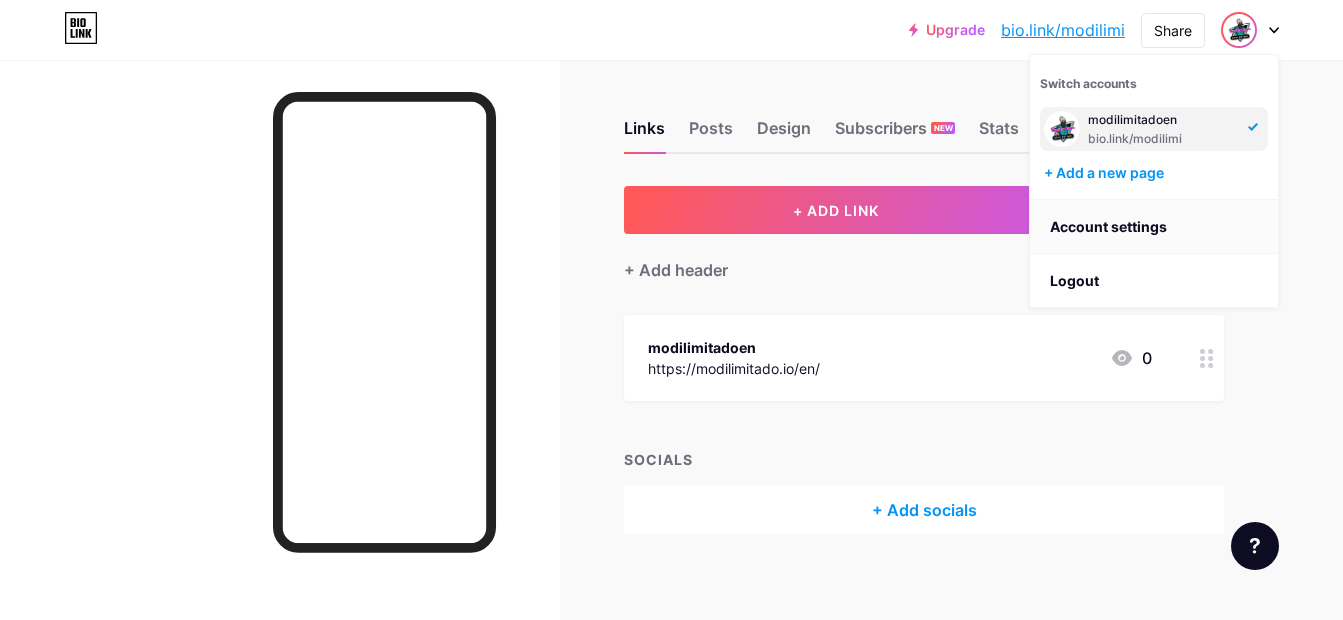 click on "Account settings" at bounding box center (1154, 227) 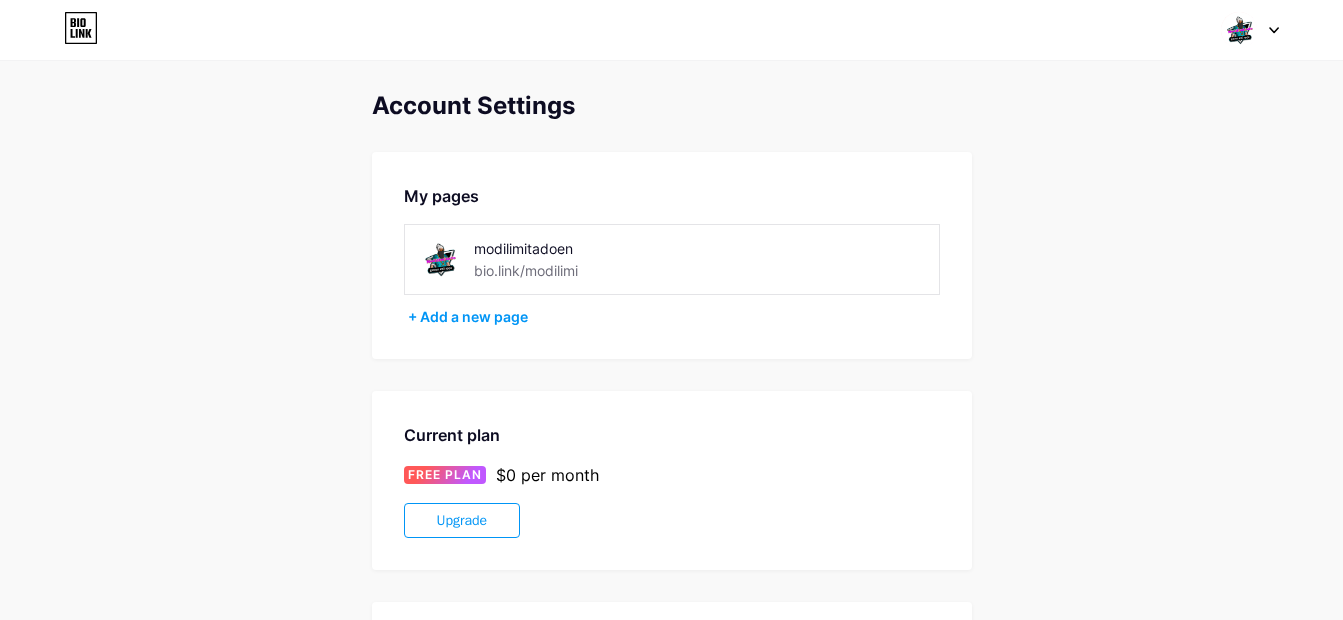 click on "modilimitadoen" at bounding box center [575, 248] 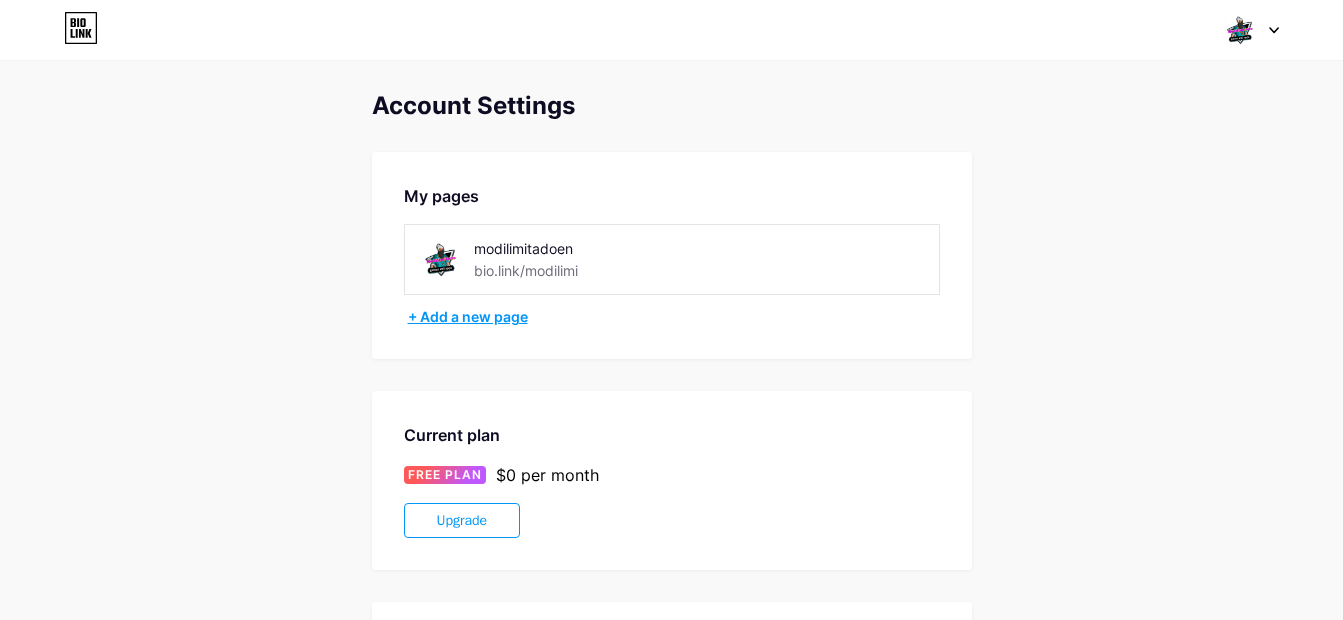 click on "+ Add a new page" at bounding box center (674, 317) 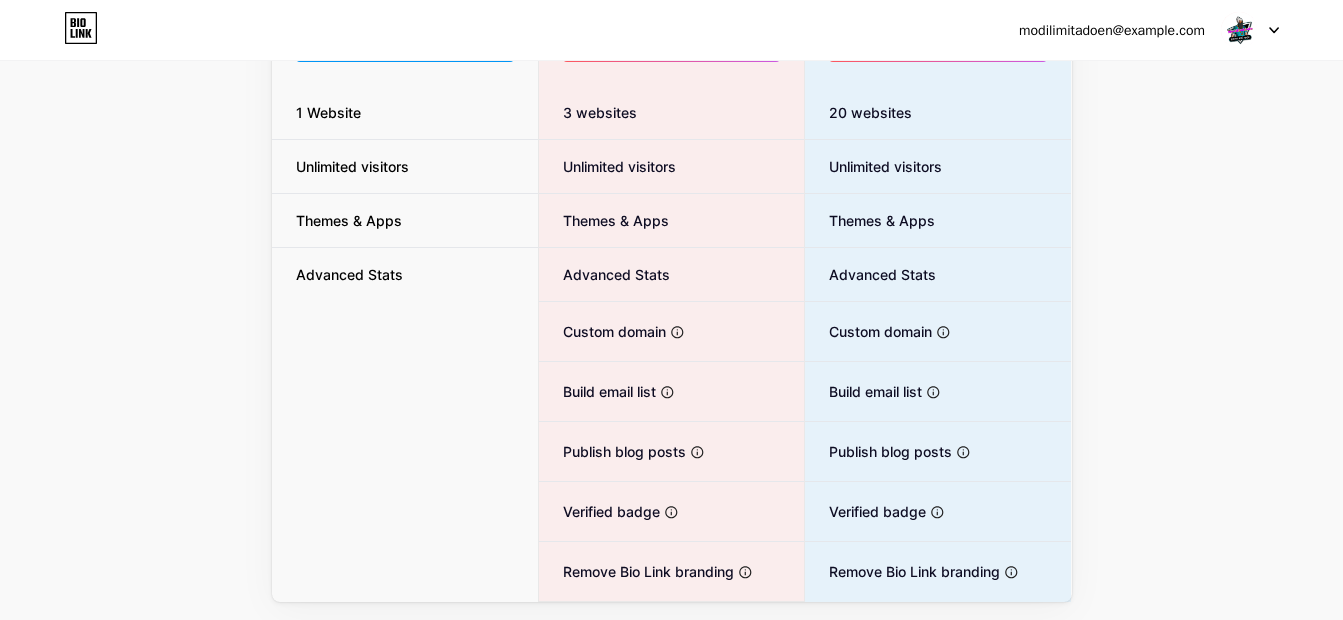 scroll, scrollTop: 0, scrollLeft: 0, axis: both 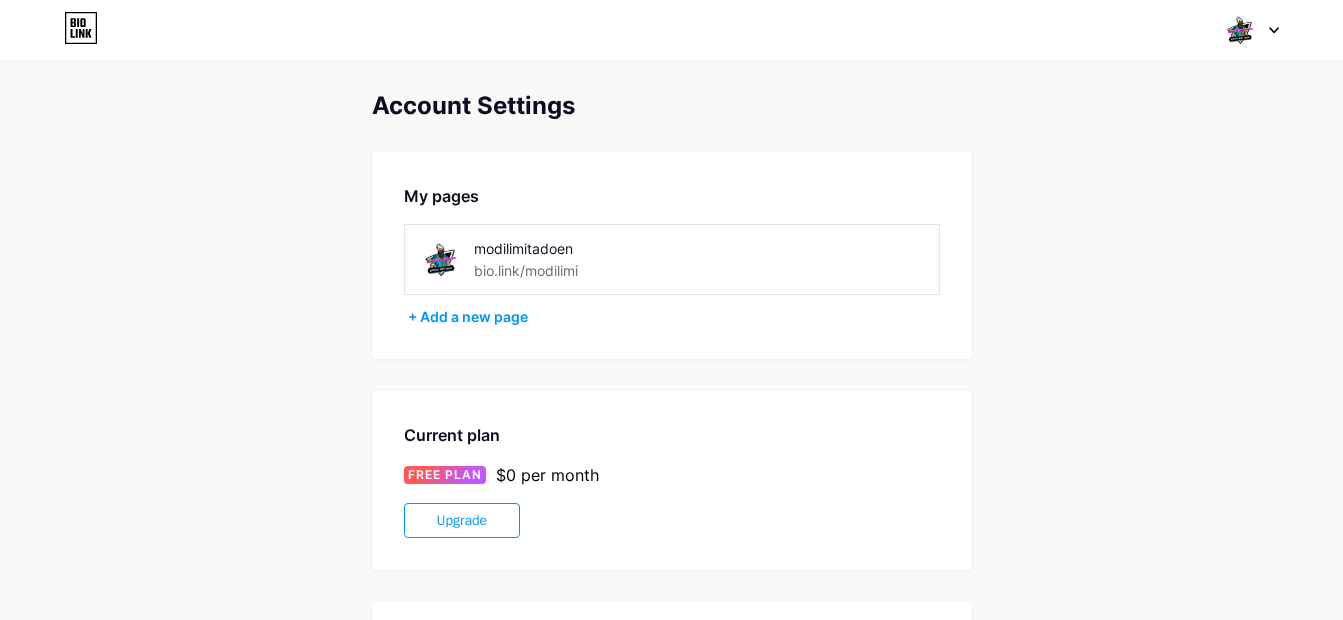 click at bounding box center (1239, 30) 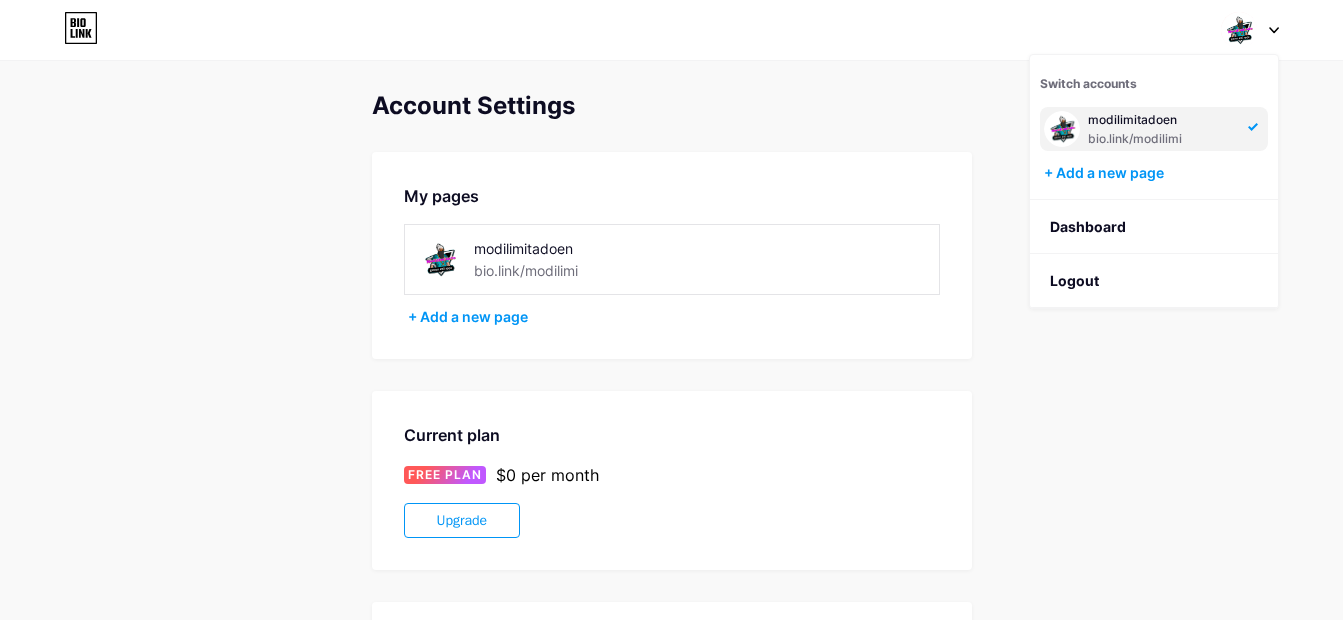 click on "bio.link/modilimi" at bounding box center [526, 270] 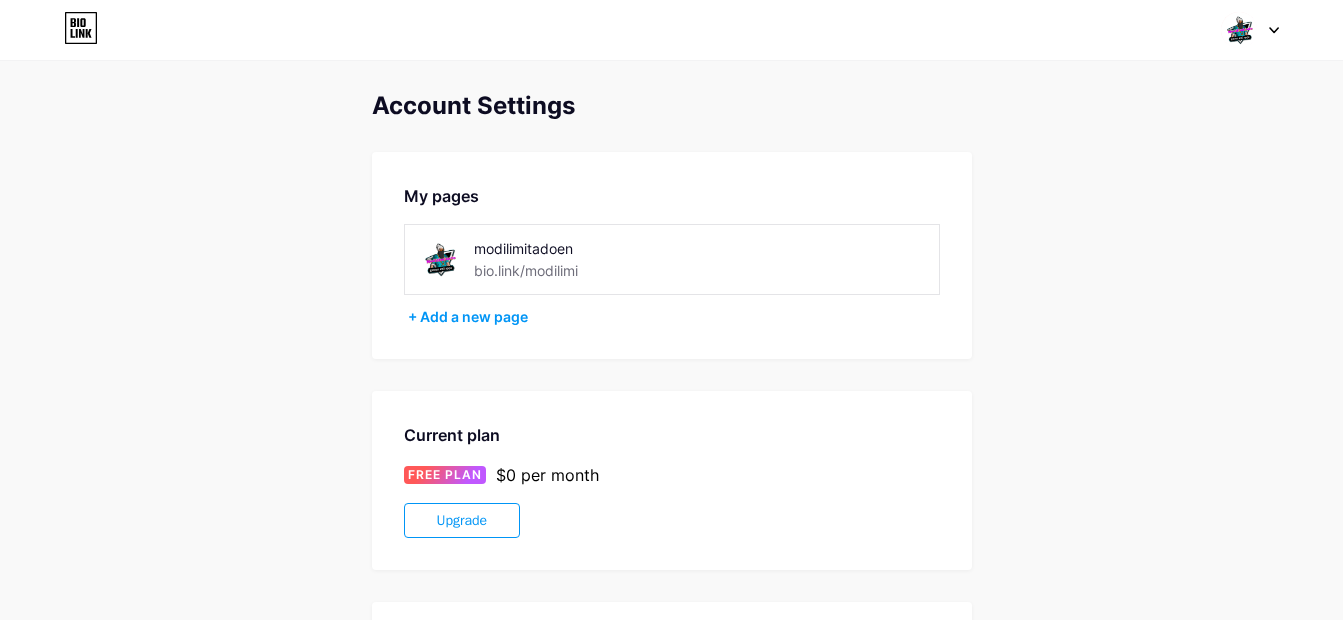 click on "bio.link/modilimi" at bounding box center (526, 270) 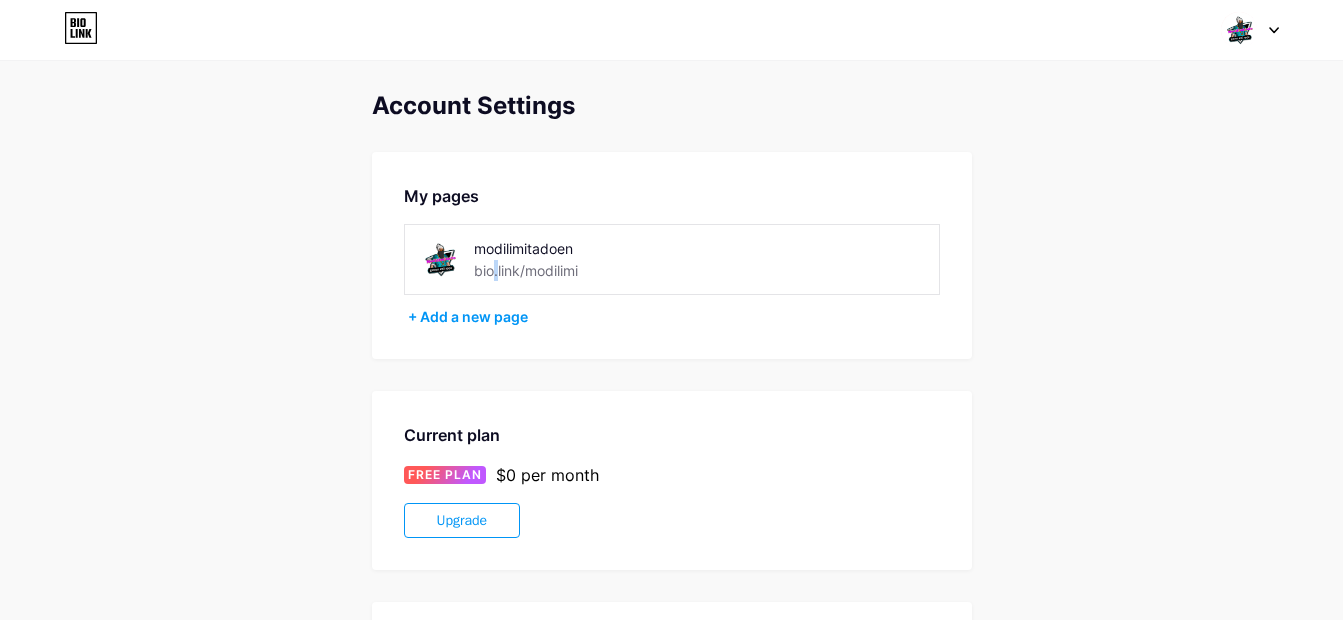 click on "bio.link/modilimi" at bounding box center [526, 270] 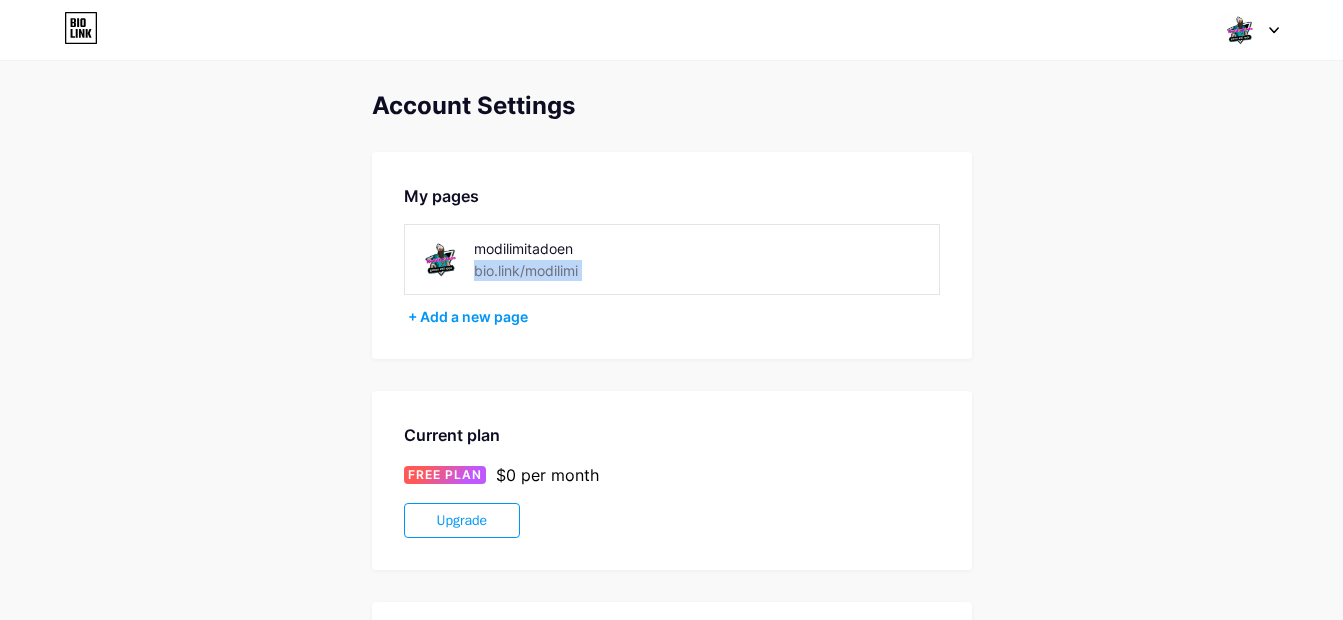 click on "bio.link/modilimi" at bounding box center [526, 270] 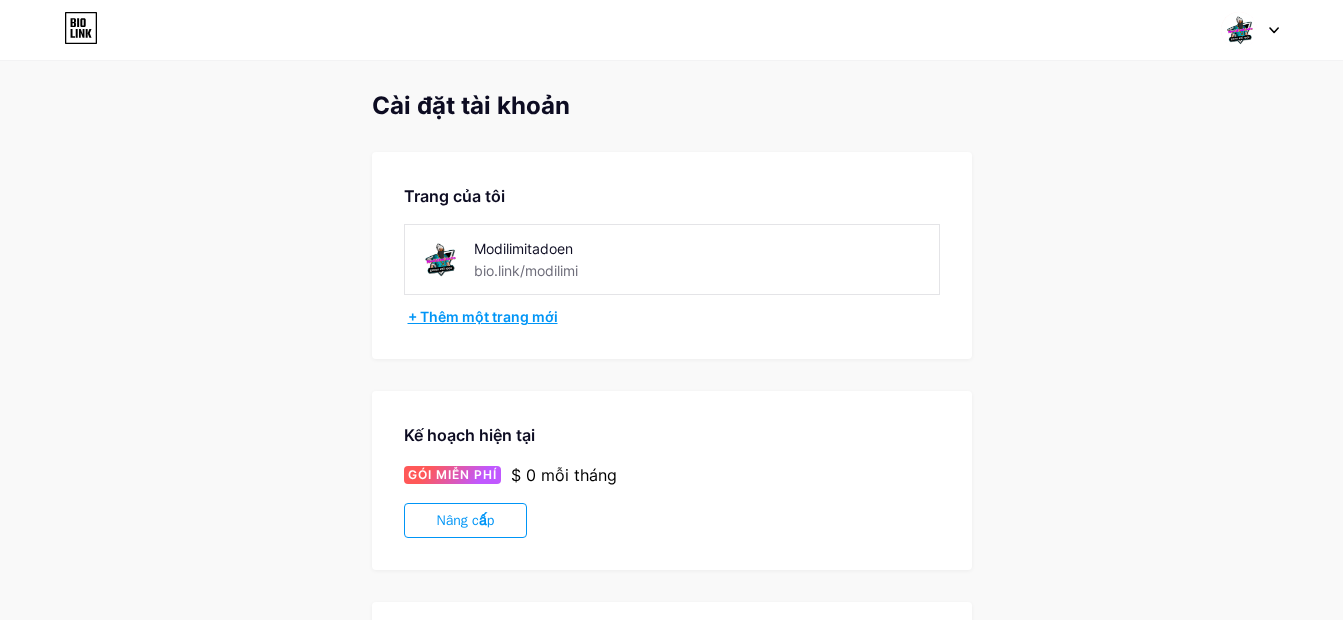 click on "+ Thêm một trang mới" at bounding box center (674, 317) 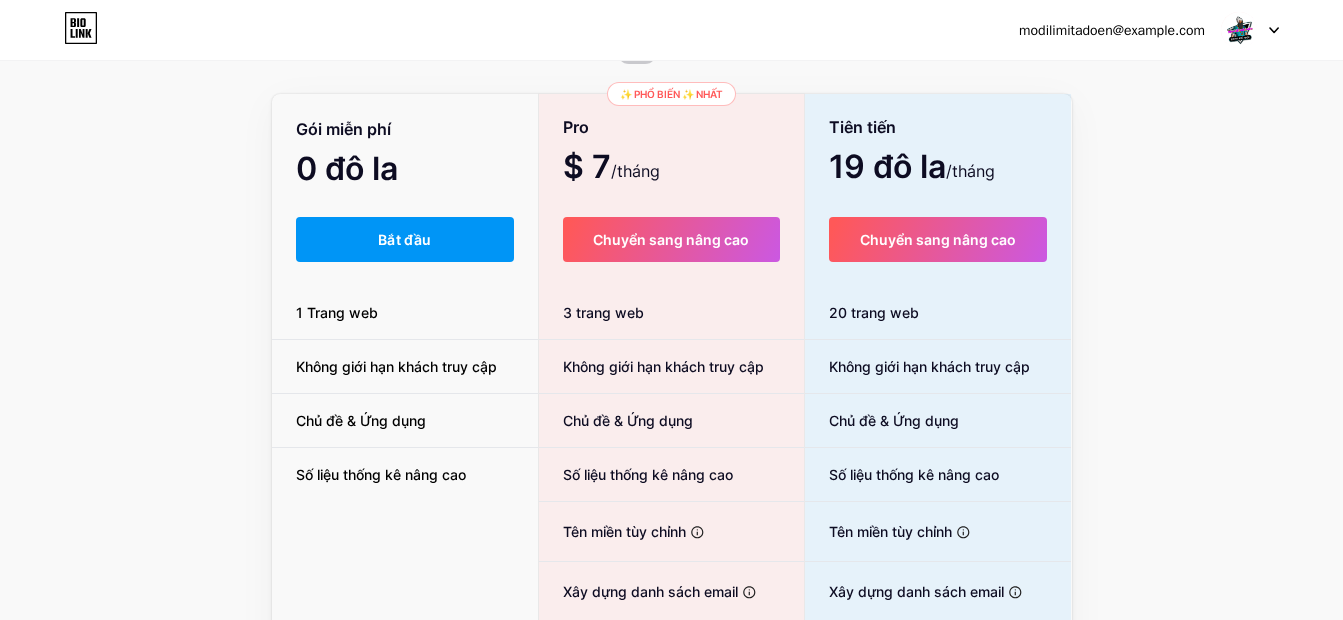 scroll, scrollTop: 0, scrollLeft: 0, axis: both 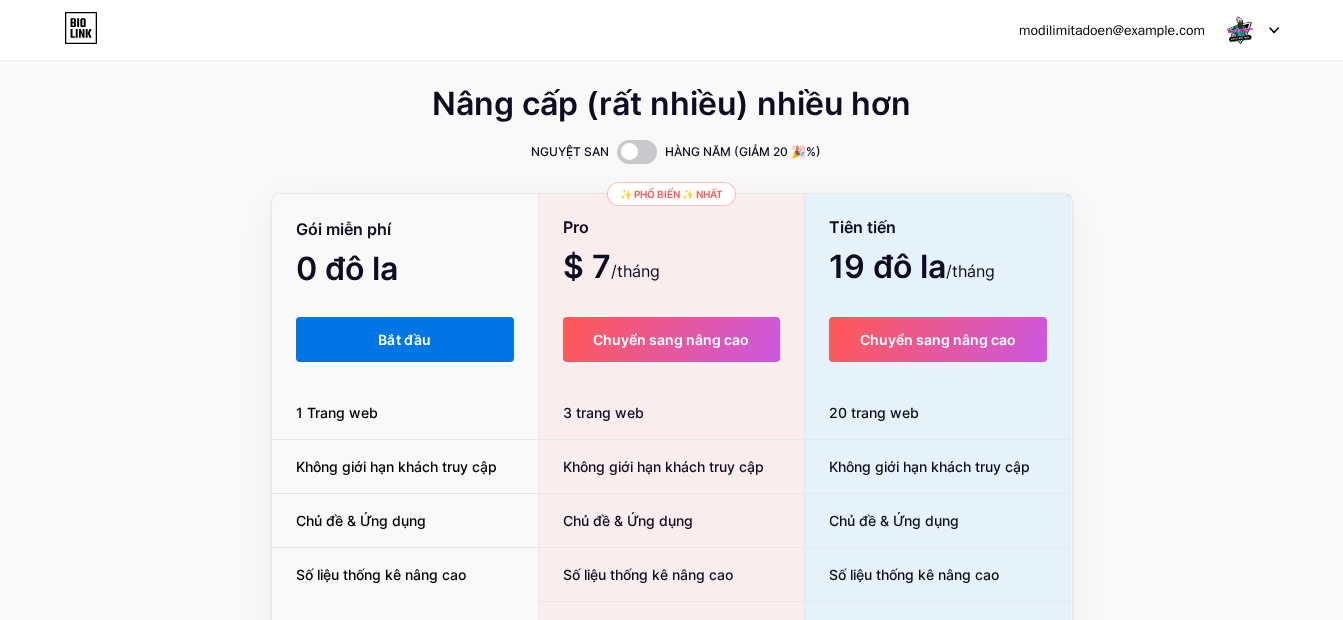 click on "Bắt đầu" at bounding box center [405, 339] 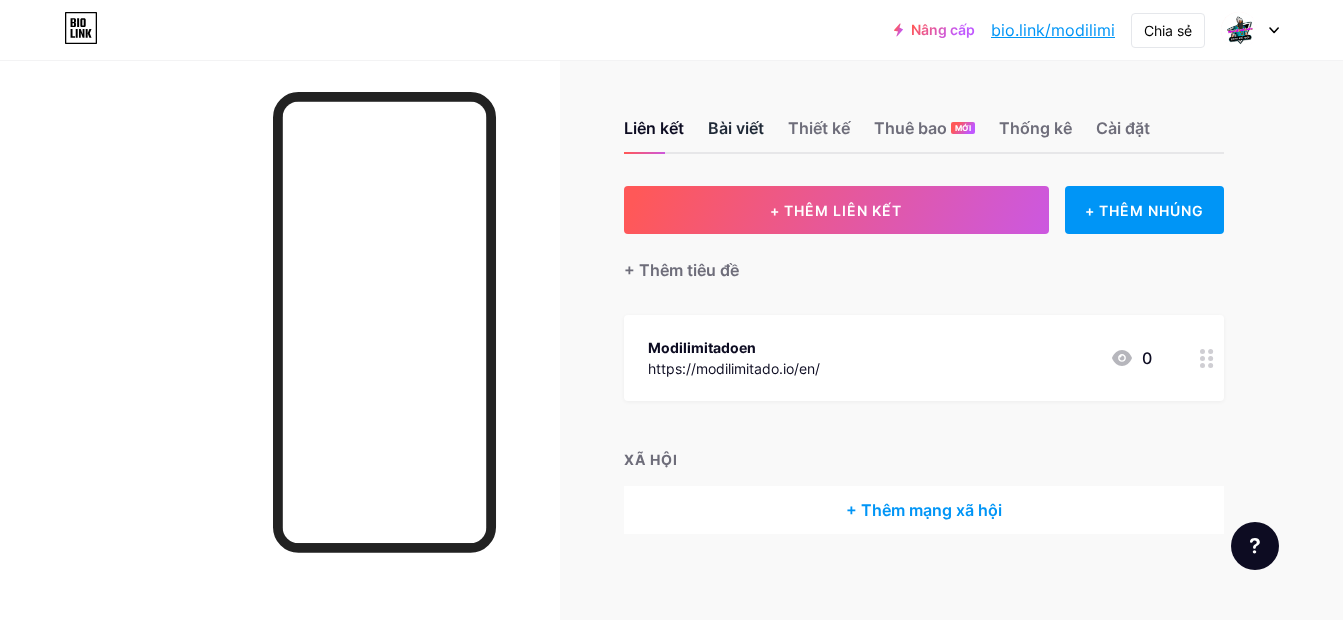click on "Bài viết" at bounding box center [736, 134] 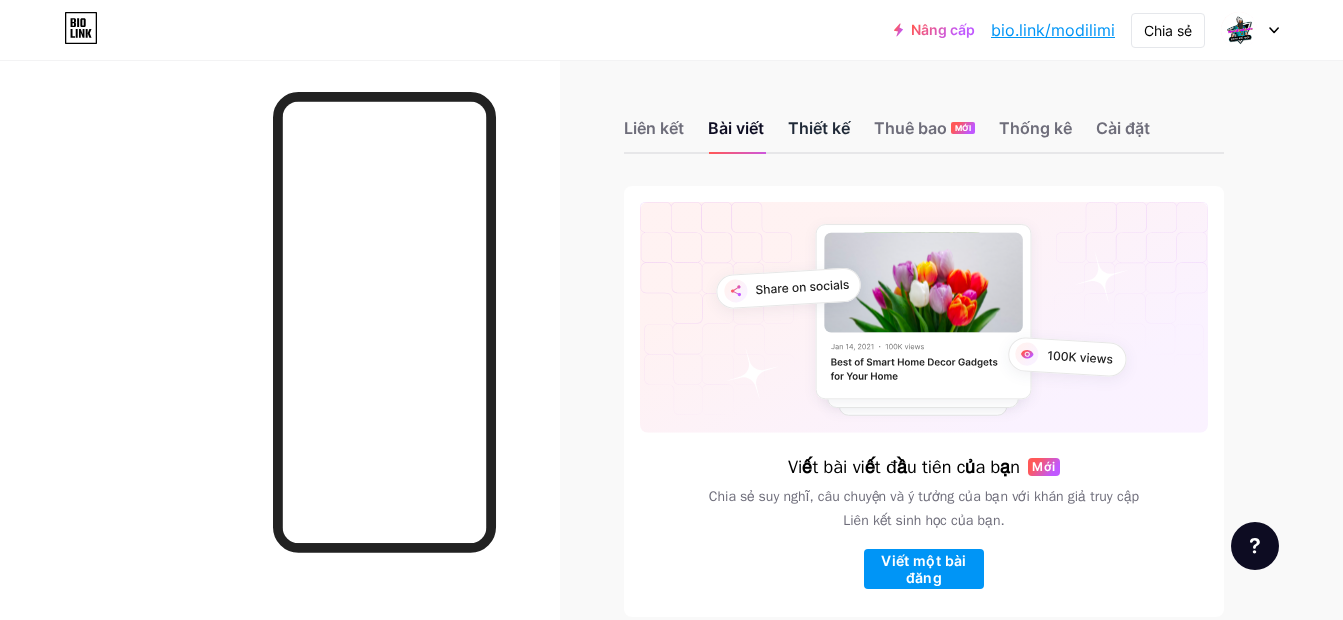 click on "Thiết kế" at bounding box center (819, 134) 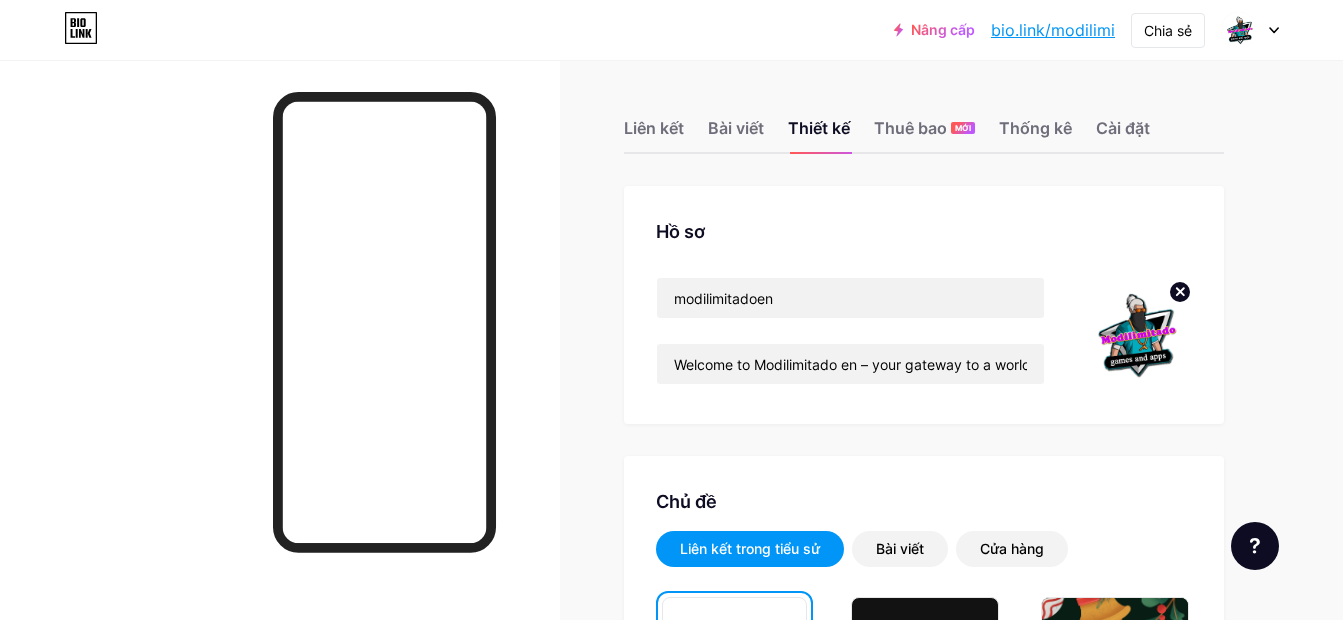 scroll, scrollTop: 100, scrollLeft: 0, axis: vertical 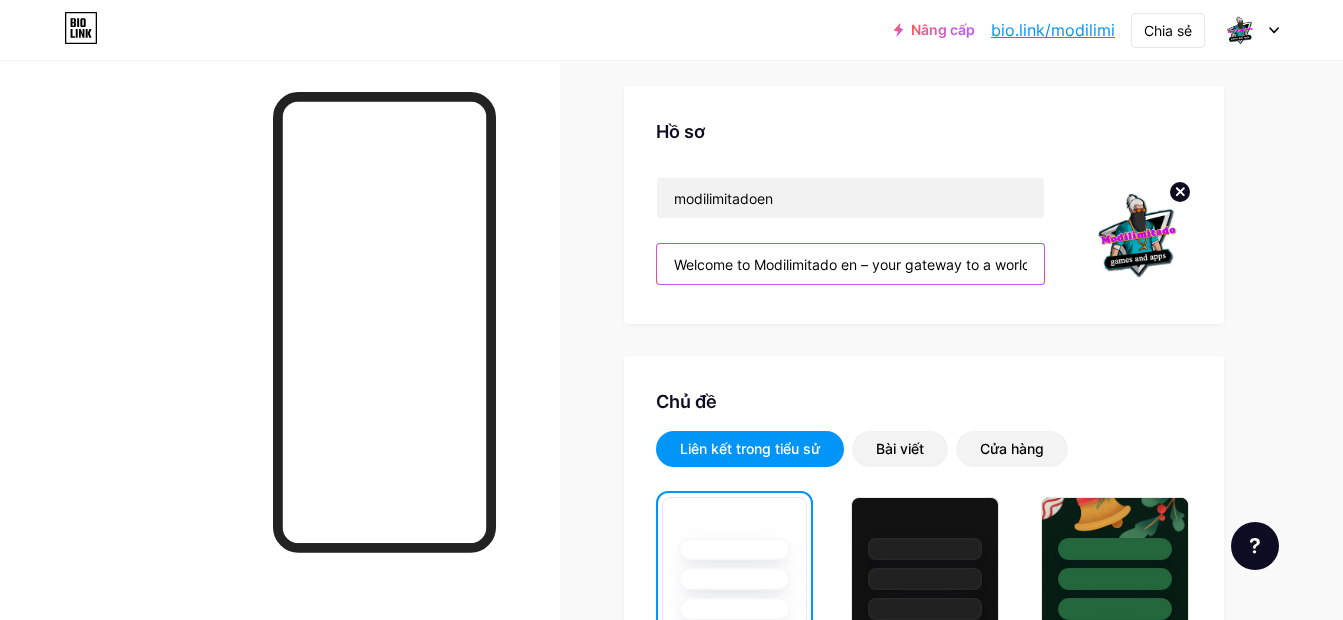 click on "Welcome to Modilimitado en – your gateway to a world of Mod APK games and apps for Android. Discover thousands of modified versions of popular titles, including games and apps with unlocked features like unlimited coins, ad‑free use, and auto-level unlocking. Start exploring and take your mobile gaming experience to the next level today! game online download: https://modilimitado.io/en/" at bounding box center [850, 264] 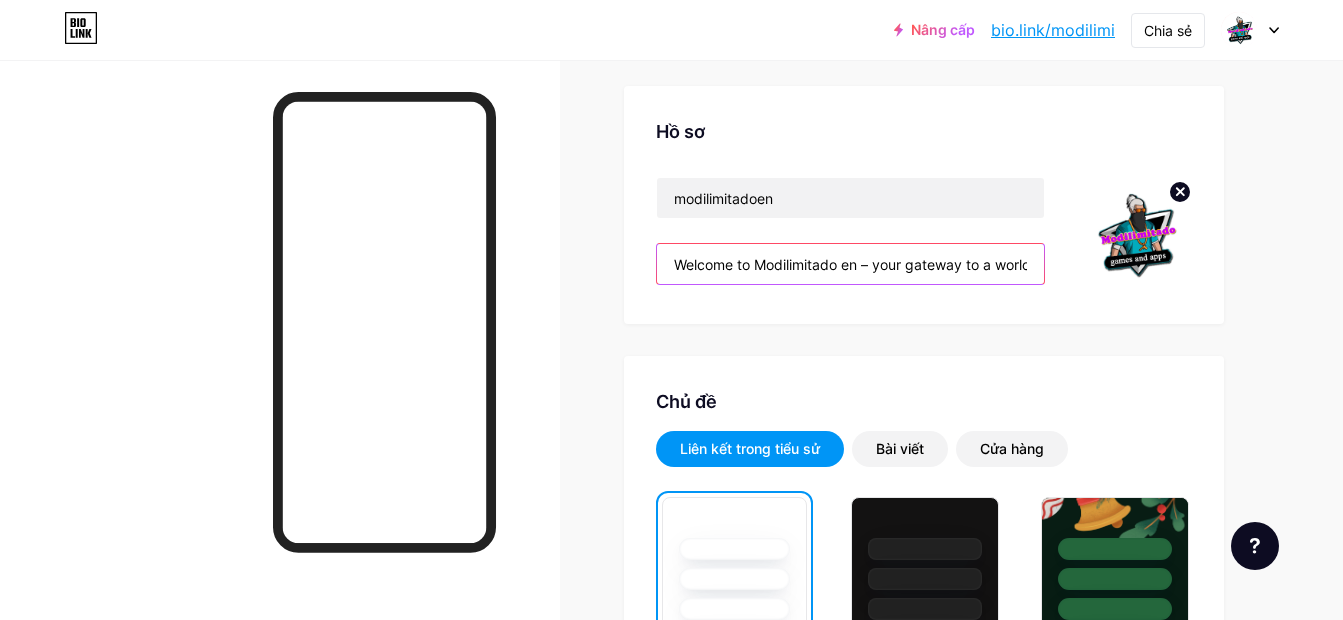 scroll, scrollTop: 0, scrollLeft: 0, axis: both 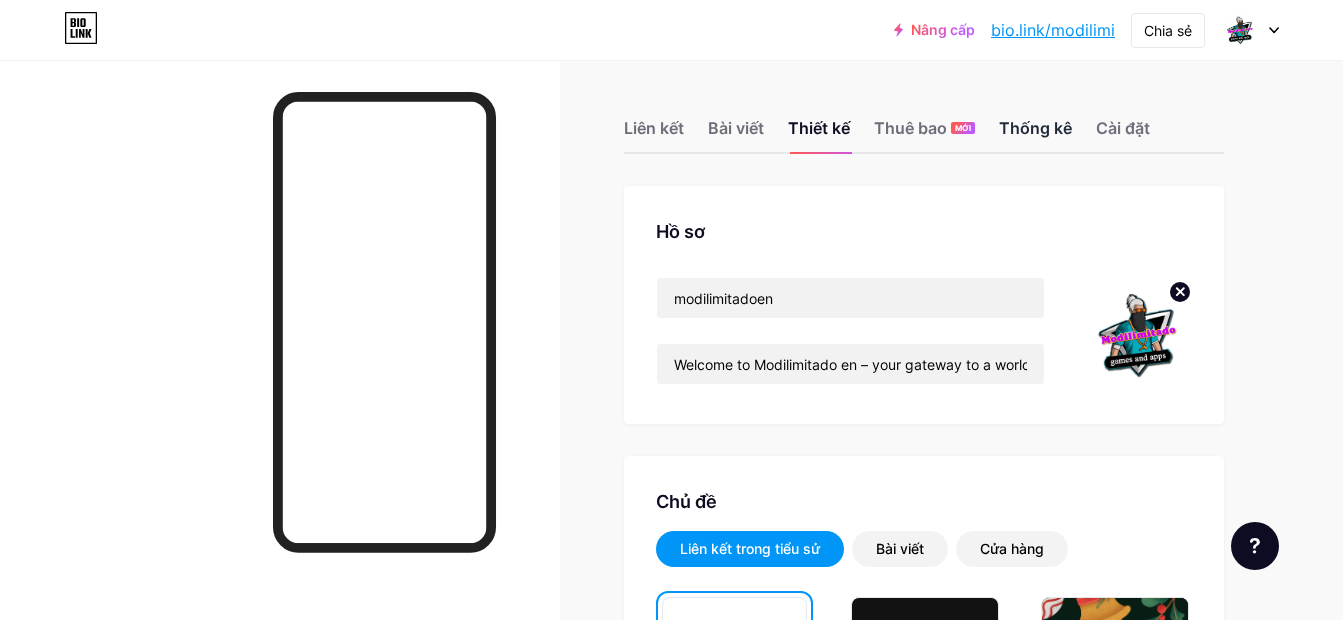 click on "Thống kê" at bounding box center [1035, 134] 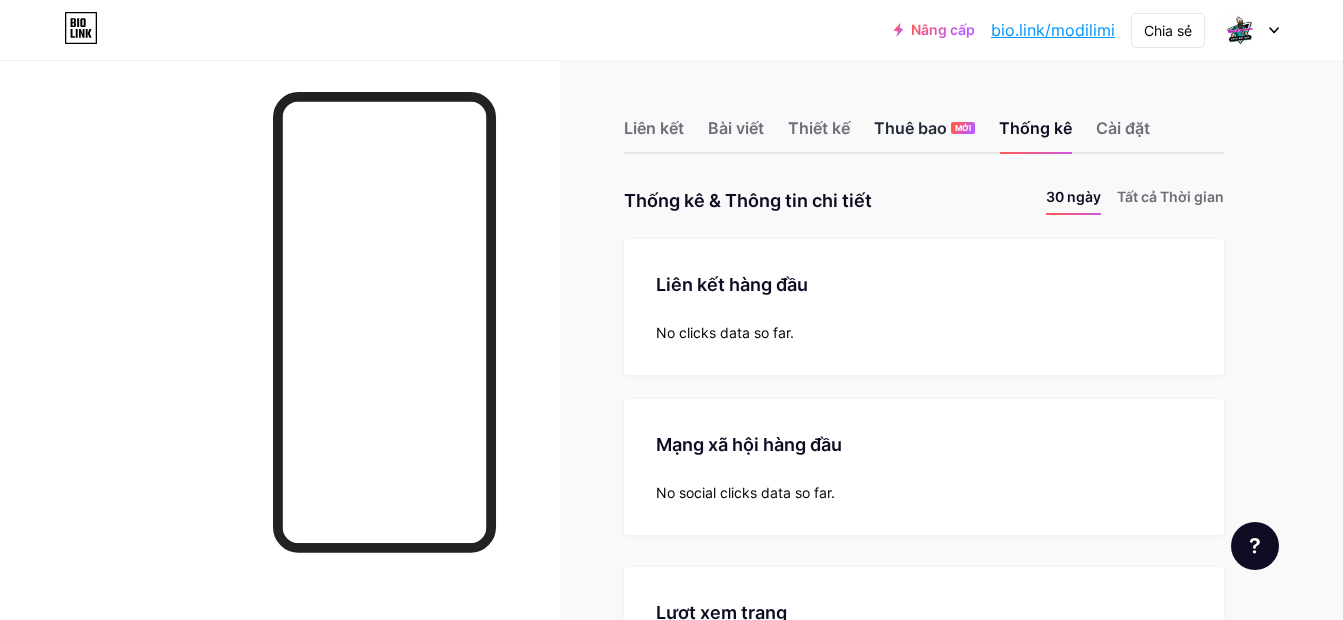 scroll, scrollTop: 999380, scrollLeft: 998657, axis: both 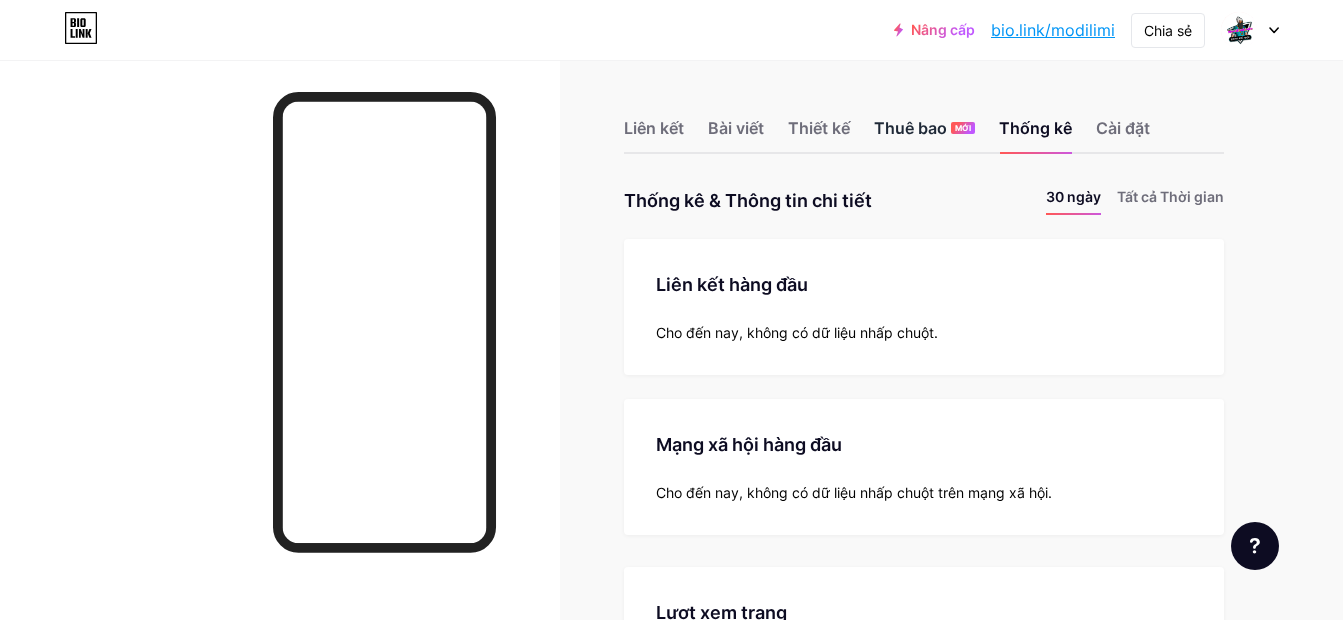 click on "Thuê bao" at bounding box center (910, 128) 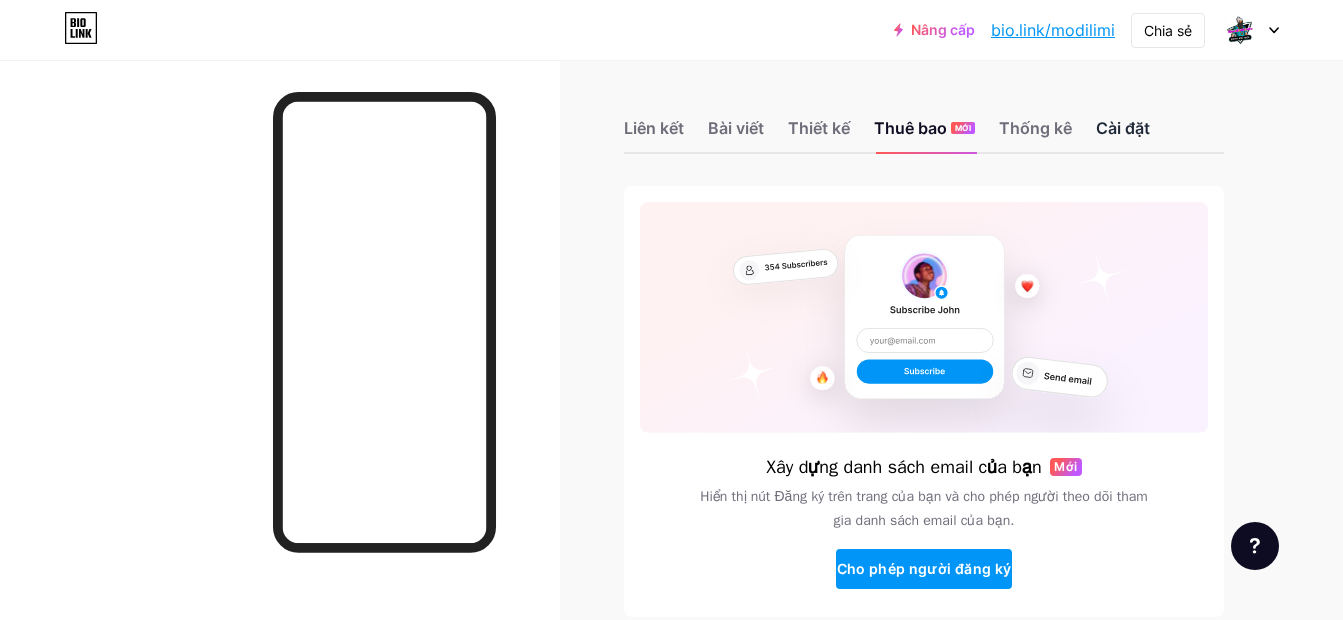 click on "Cài đặt" at bounding box center (1123, 134) 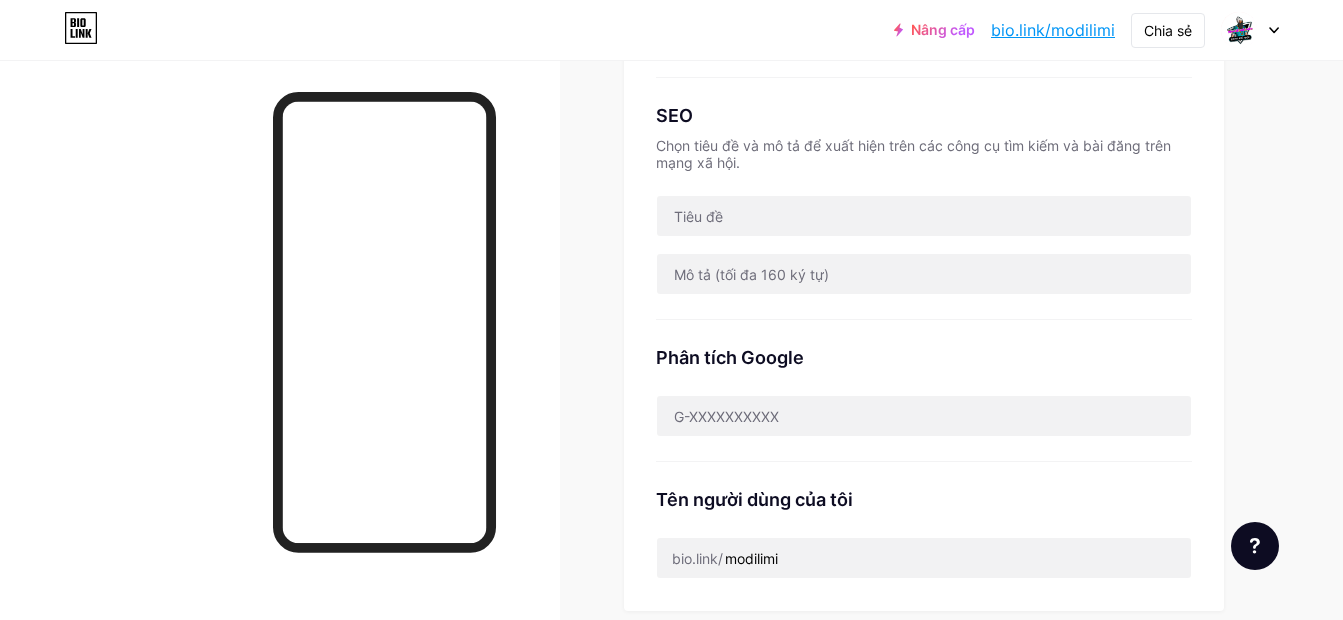 scroll, scrollTop: 500, scrollLeft: 0, axis: vertical 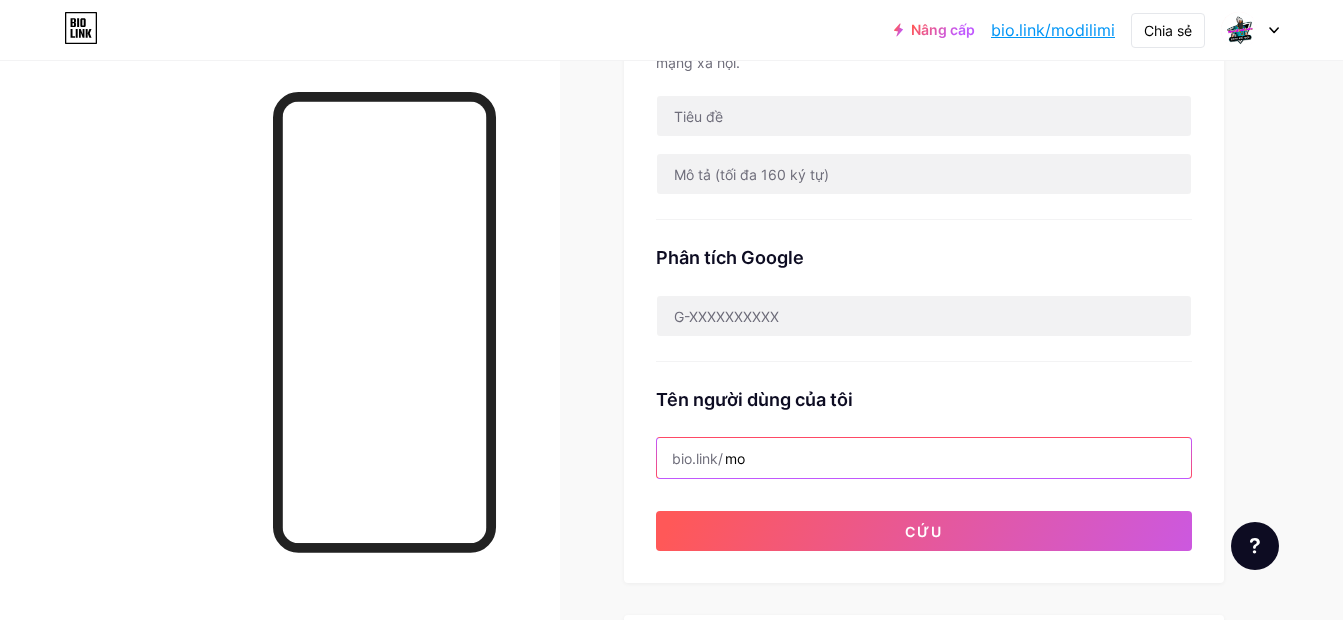 type on "m" 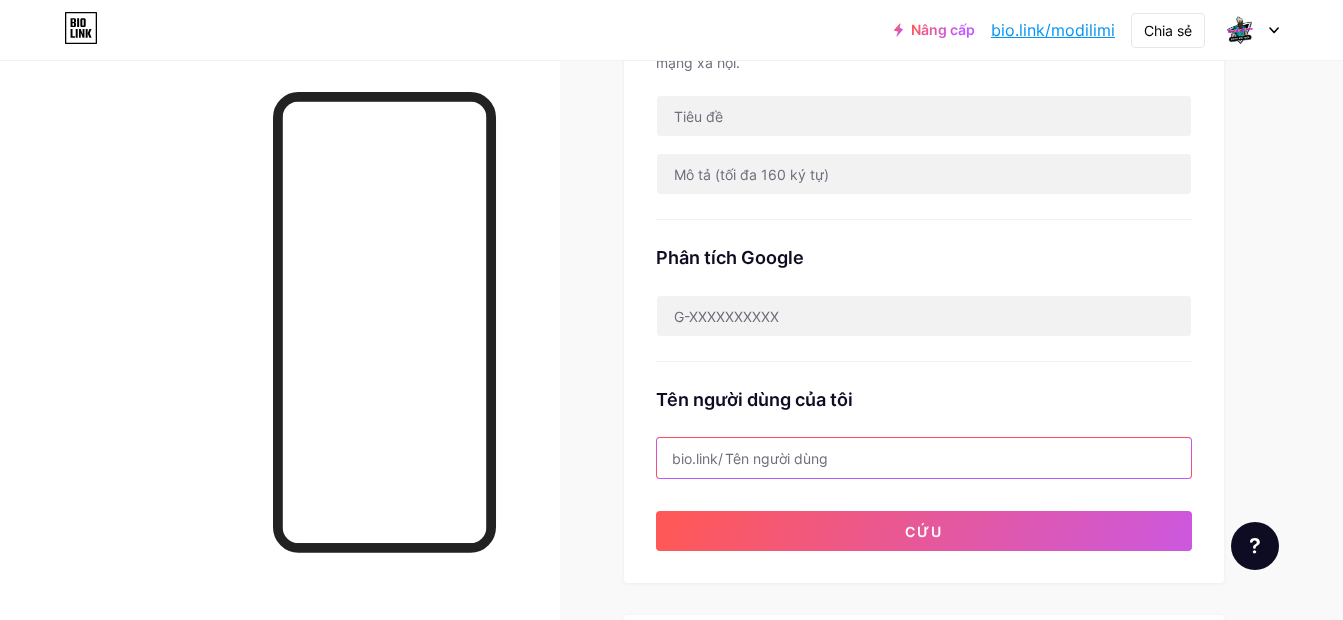 paste on "modilimitadoen" 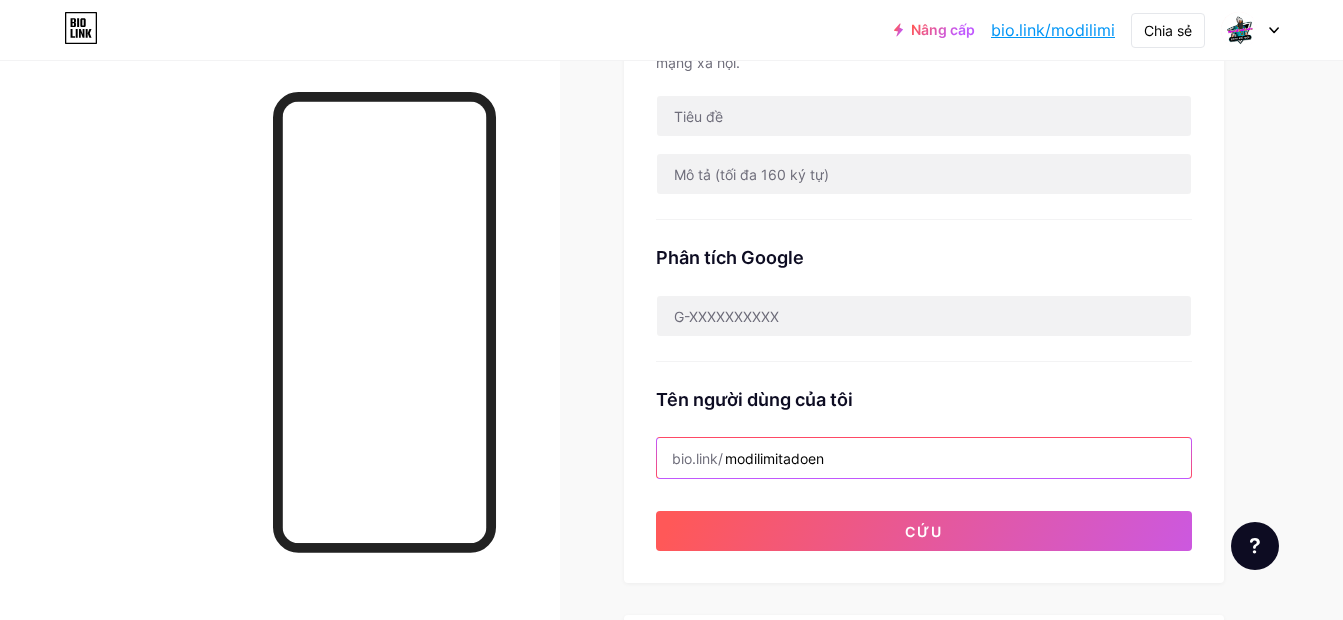 type on "modilimitadoen" 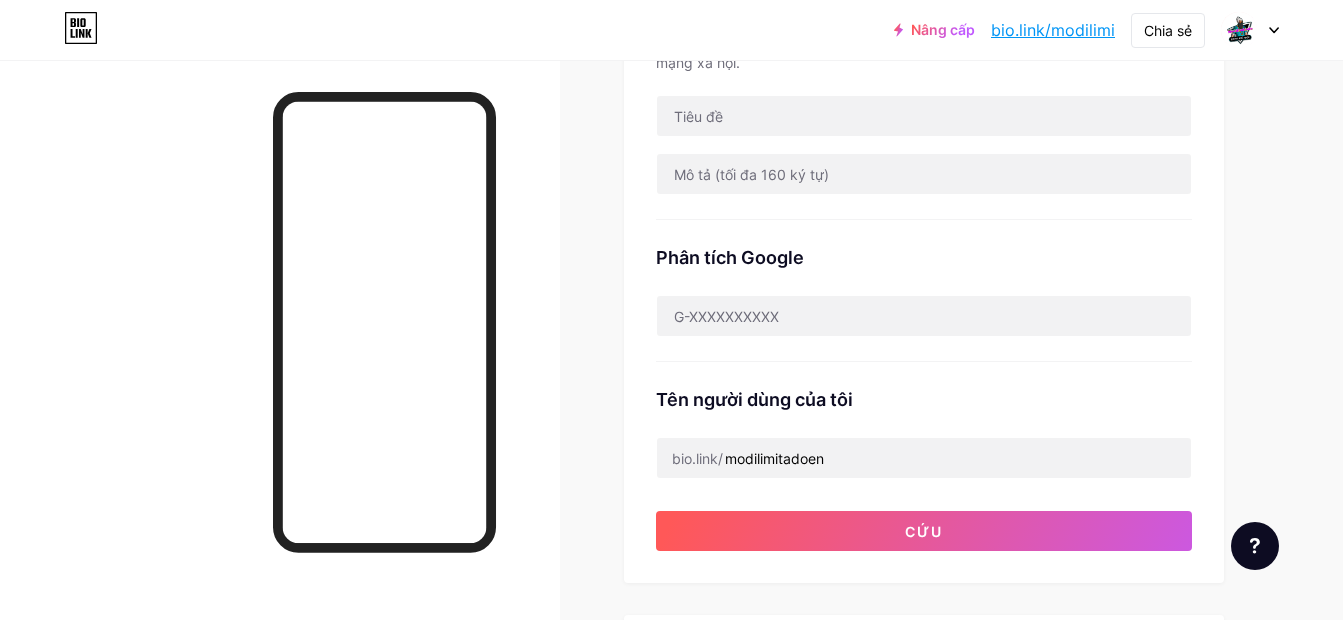 click on "Tên người dùng của tôi   bio.link/   modilimitadoen" at bounding box center [924, 420] 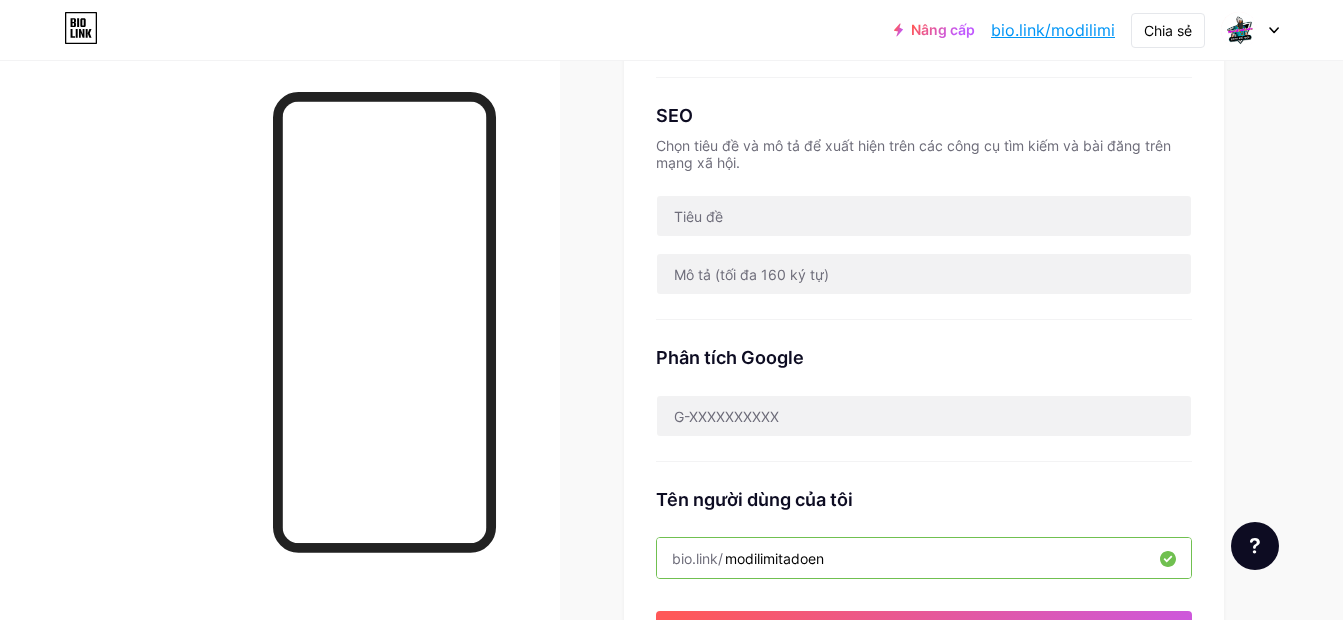 scroll, scrollTop: 300, scrollLeft: 0, axis: vertical 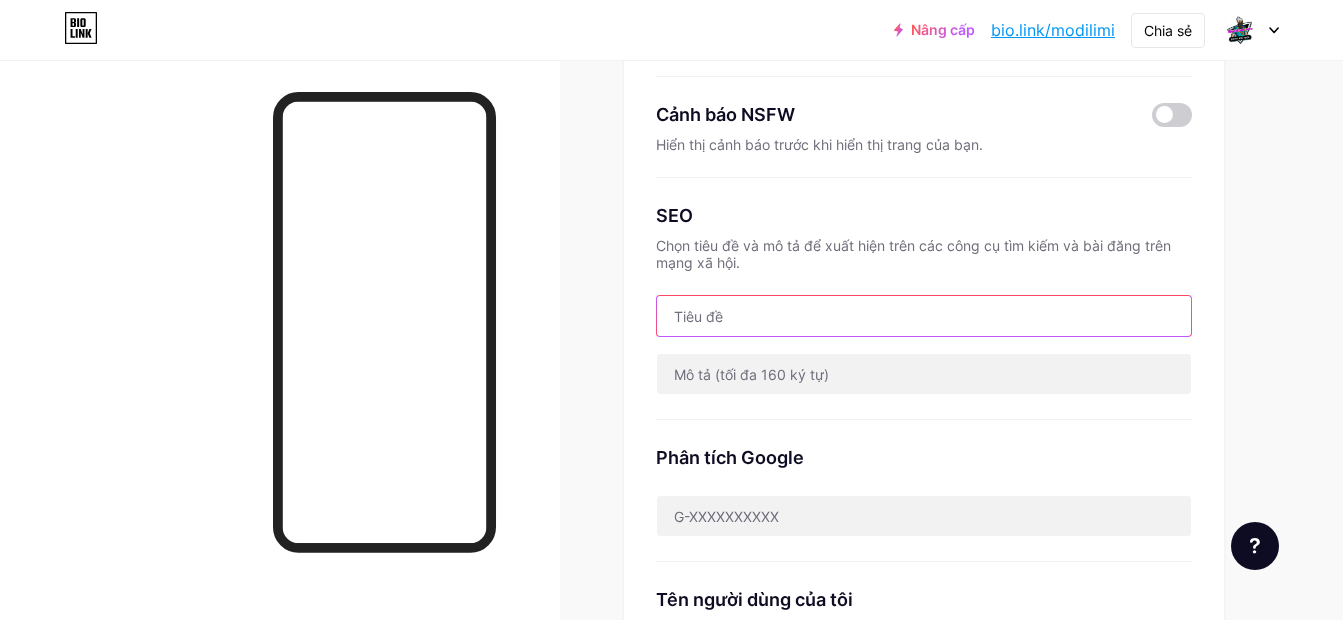 click at bounding box center [924, 316] 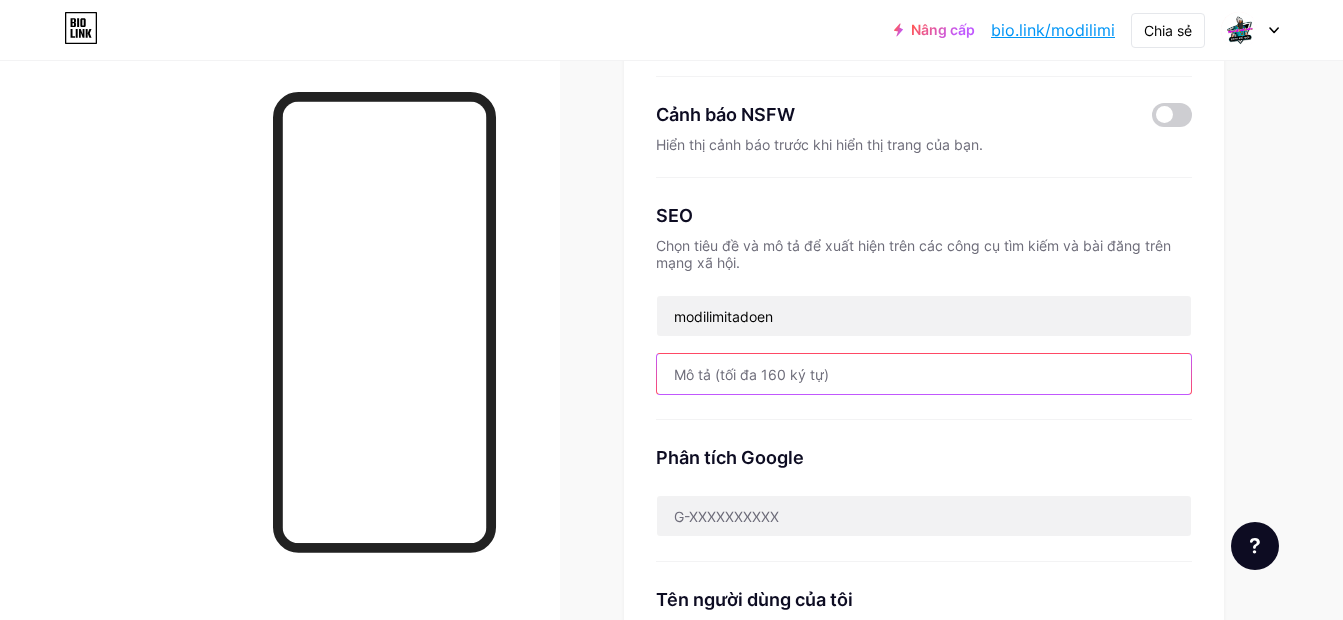 click at bounding box center [924, 374] 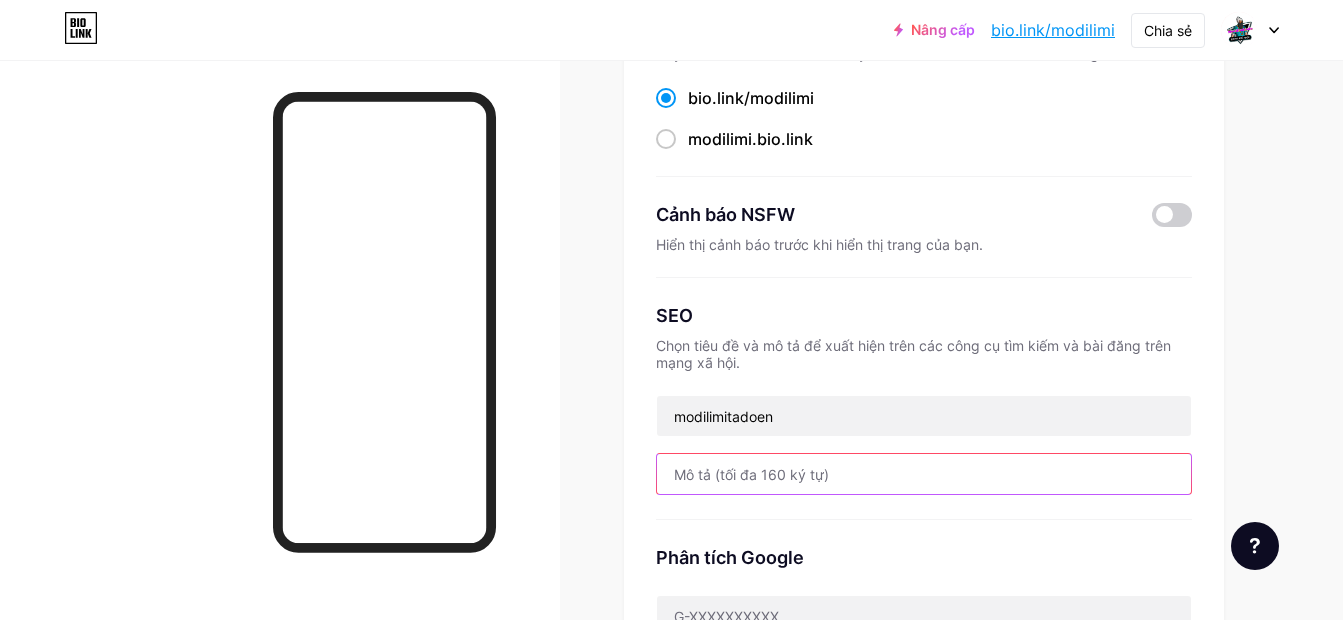 scroll, scrollTop: 100, scrollLeft: 0, axis: vertical 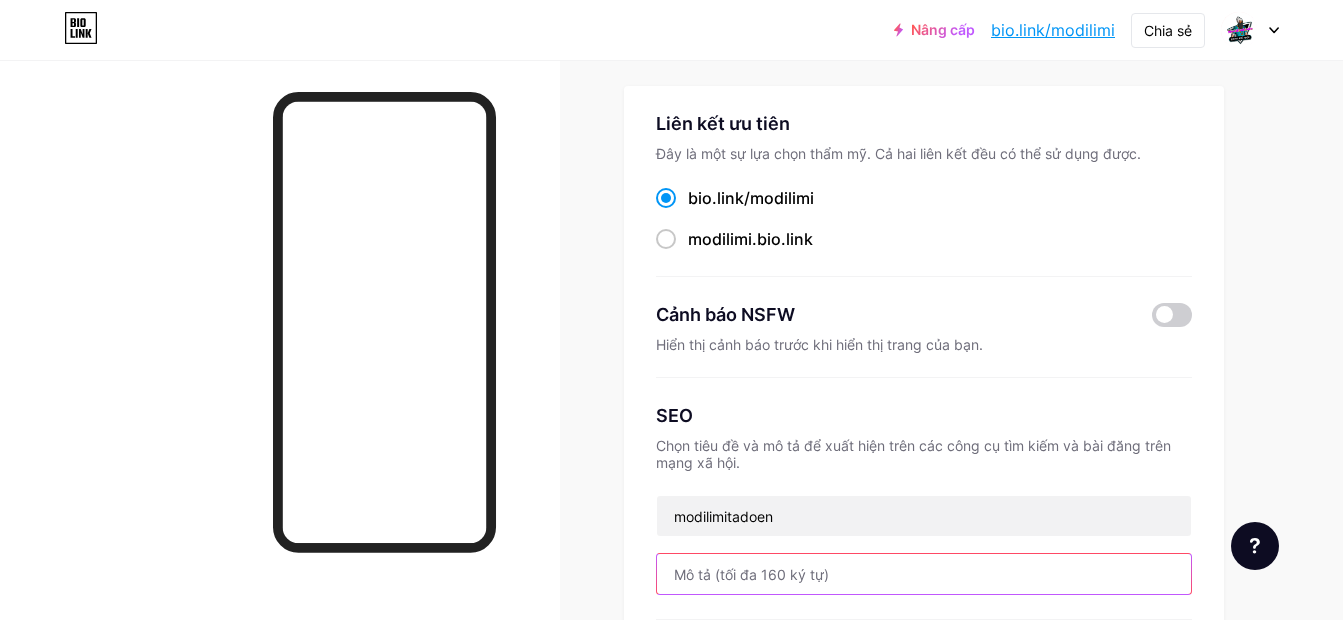 paste on "Download online games" 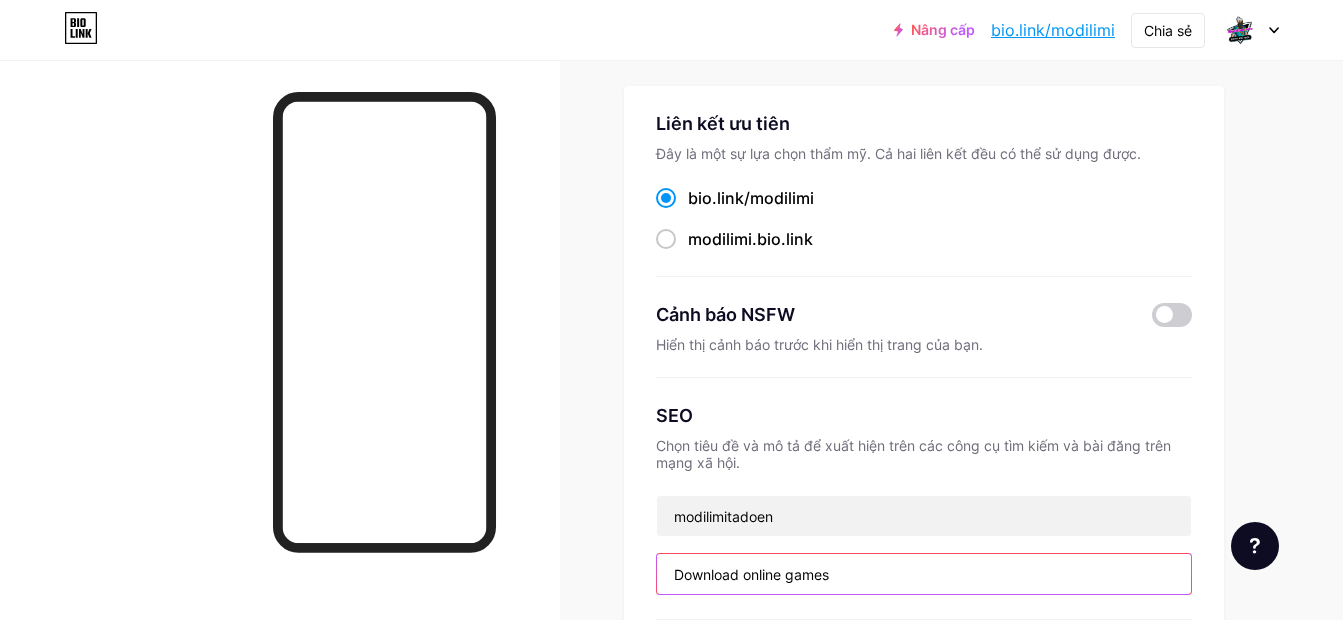 scroll, scrollTop: 200, scrollLeft: 0, axis: vertical 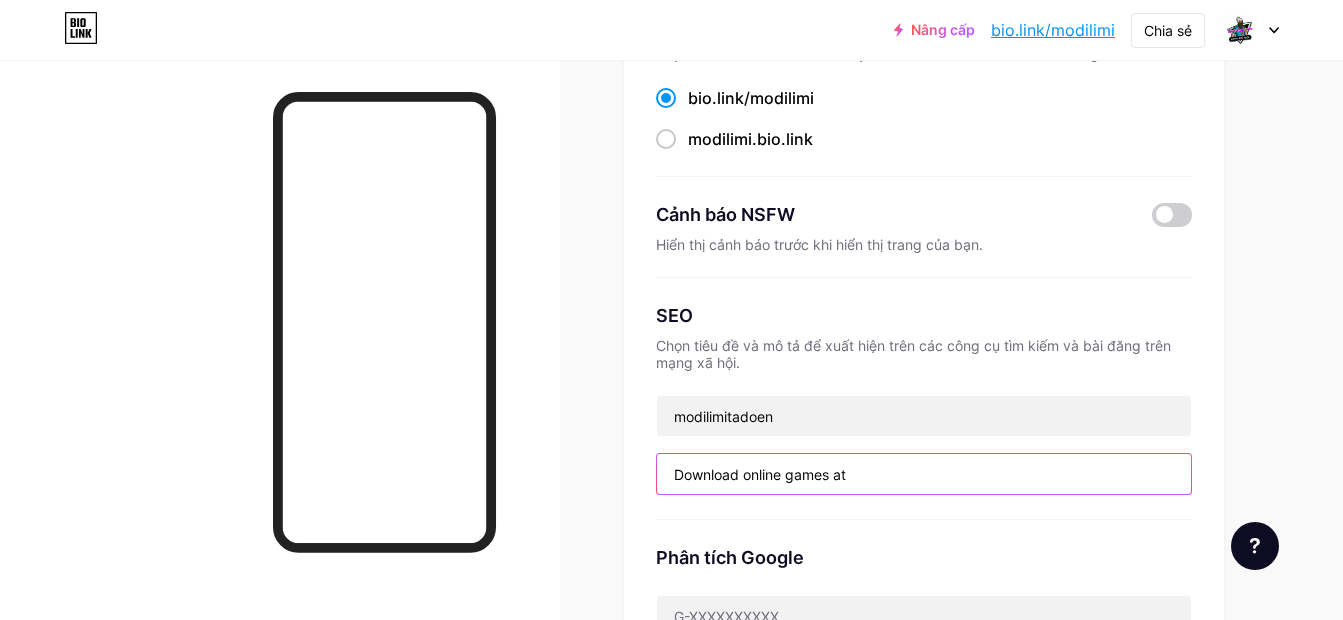 click on "Download online games at" at bounding box center (924, 474) 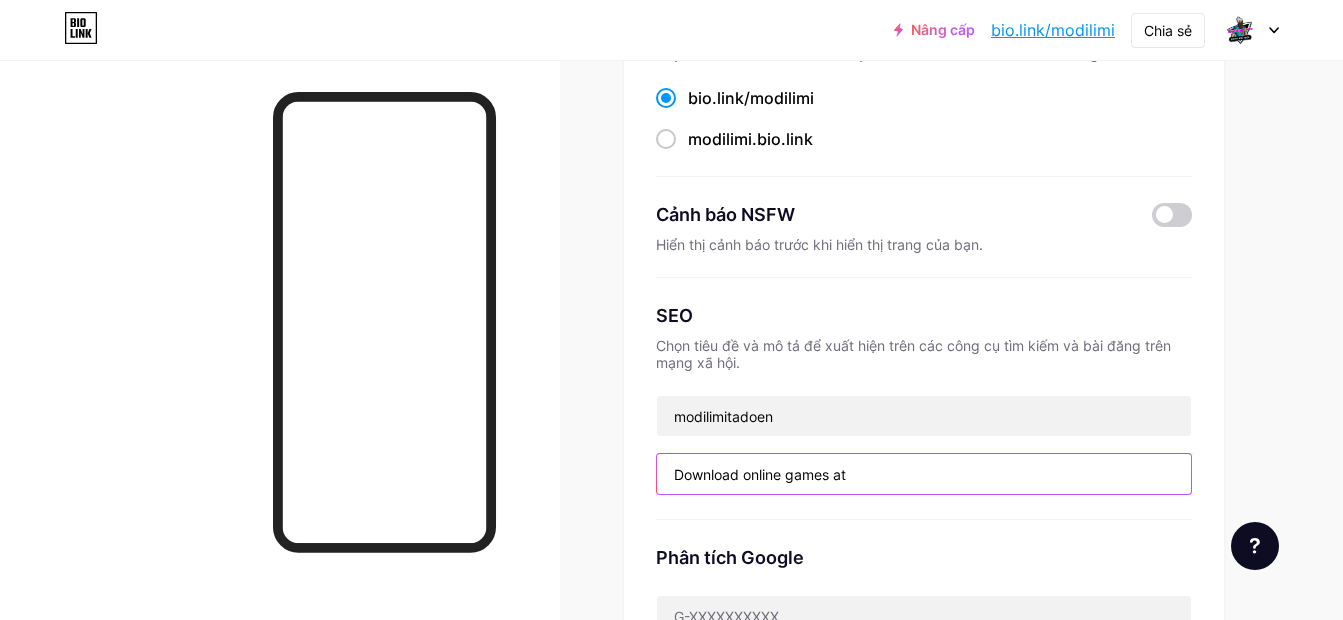 paste on "https://modilimitado.io/en/" 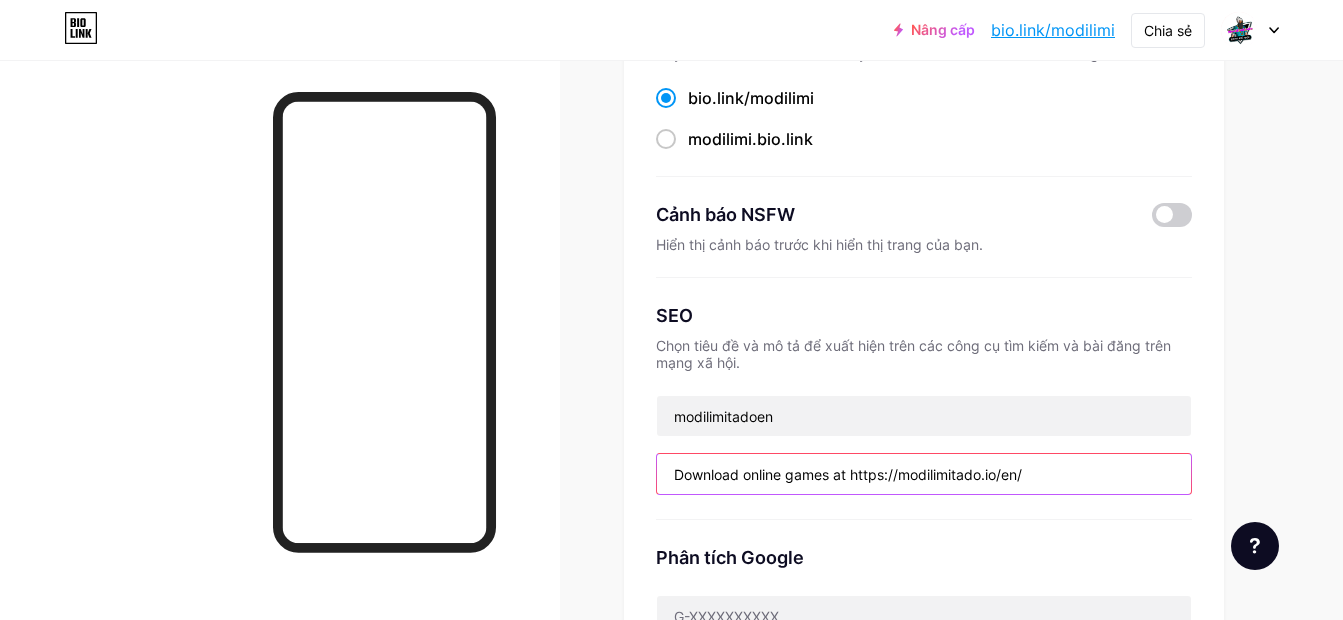 click on "Download online games at https://modilimitado.io/en/" at bounding box center (924, 474) 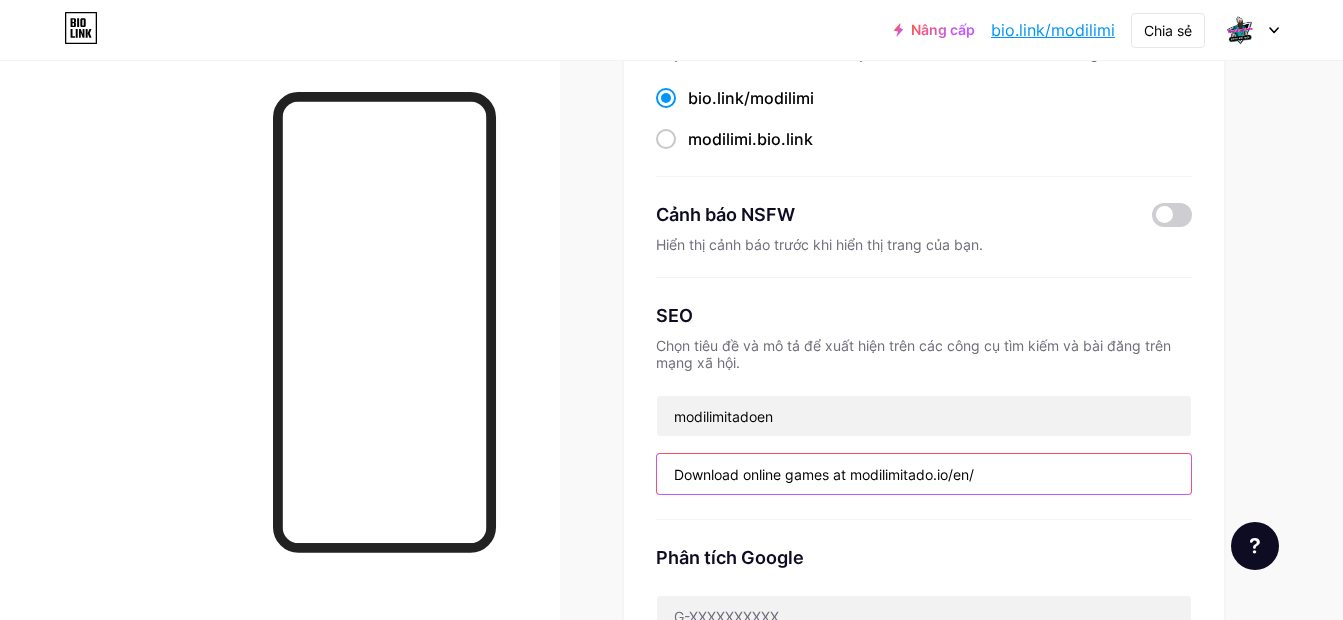 click on "Download online games at modilimitado.io/en/" at bounding box center [924, 474] 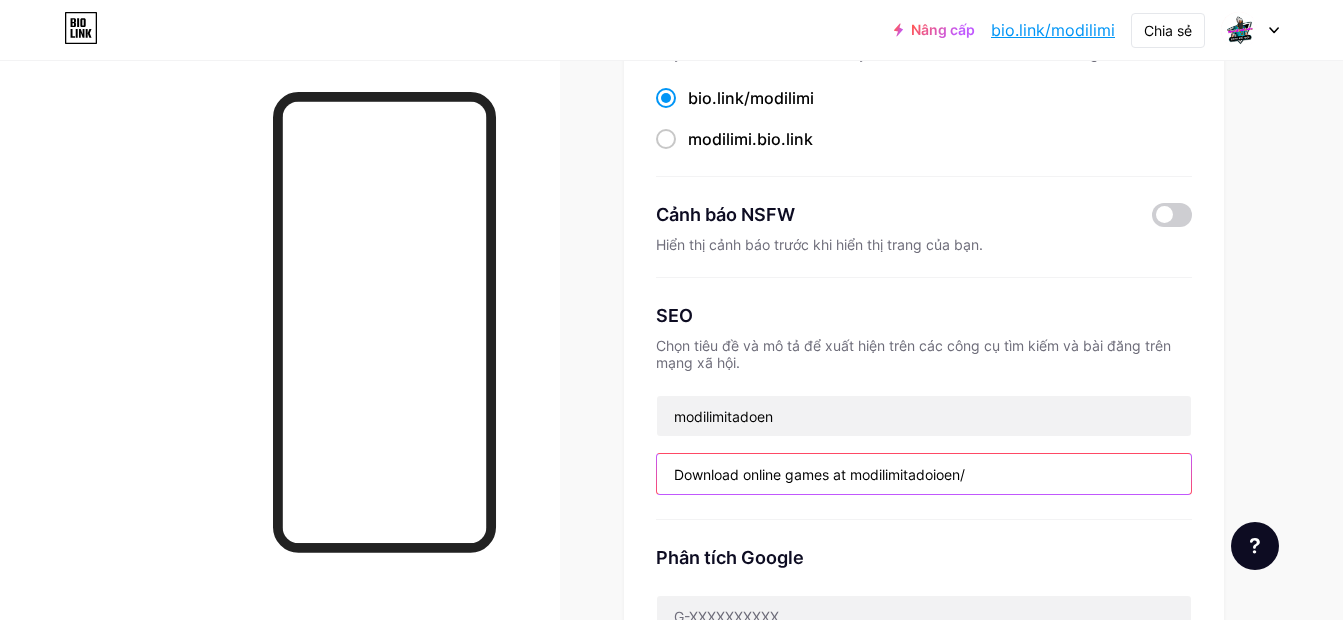 click on "Download online games at modilimitadoioen/" at bounding box center [924, 474] 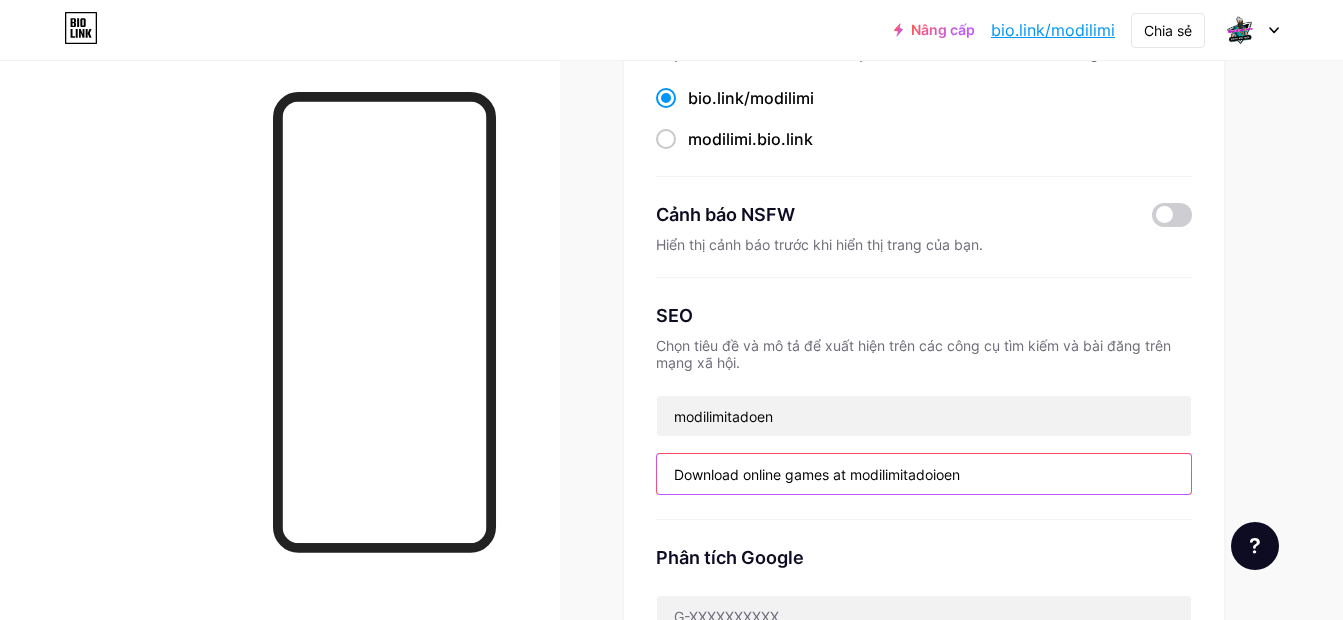 type on "Download online games at modilimitadoioen" 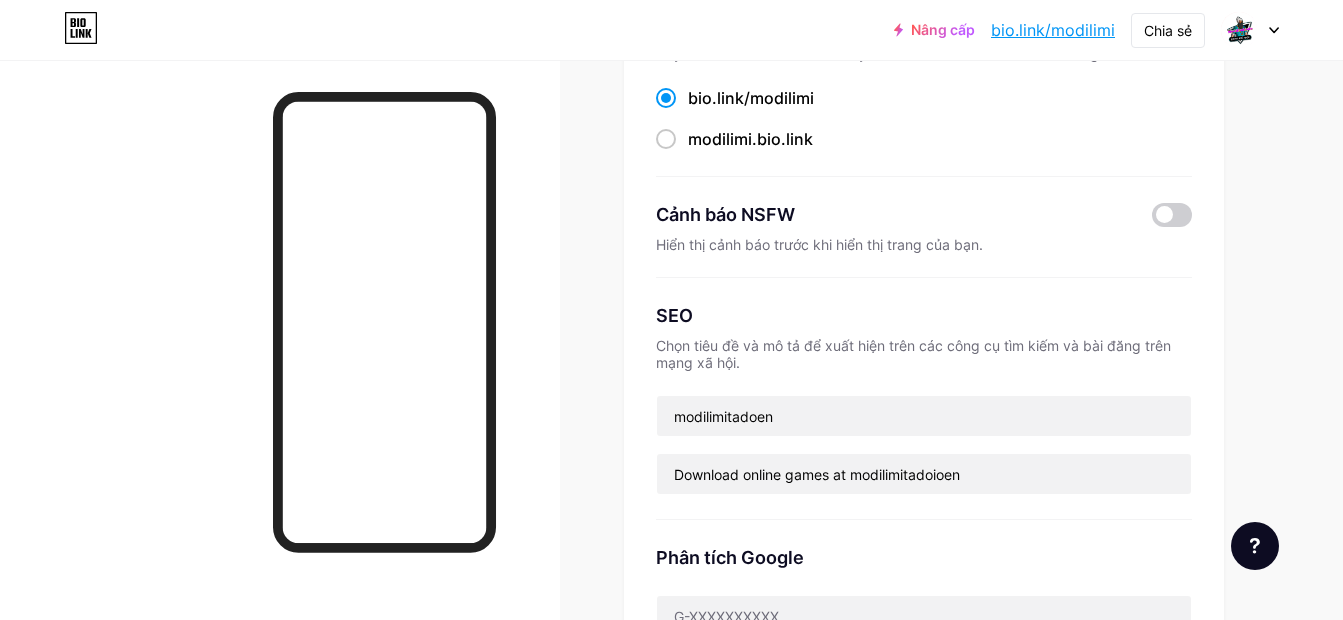 click on "Liên kết    Bài viết     Thiết kế    Thuê bao  MỚI    Thống kê    Cài đặt     Liên kết ưu tiên   Đây là một sự lựa chọn thẩm mỹ. Cả hai liên kết đều có thể sử dụng được.    bio.link/  modilimi       modilimi.bio.link         Cảnh báo NSFW       Hiển thị cảnh báo trước khi hiển thị trang của bạn.     SEO   Chọn tiêu đề và mô tả để xuất hiện trên các công cụ tìm kiếm và bài đăng trên mạng xã hội.   modilimitadoen     Download online games at modilimitadoioen     Phân tích Google       Tên người dùng của tôi   bio.link/   modilimitadoen           Cứu       Liên kết chuyên nghiệp   PRO   Tên miền tùy chỉnh   Hãy thử tên miền tùy chỉnh của riêng bạn, ví dụ: jaseem.com   Cài
tên miền lên             Liên kết biểu tượng cảm xúc   Thêm biểu tượng cảm xúc vào liên kết của bạn, ví dụ: bio.link/ 😄😭🥵   Tạo" at bounding box center [654, 657] 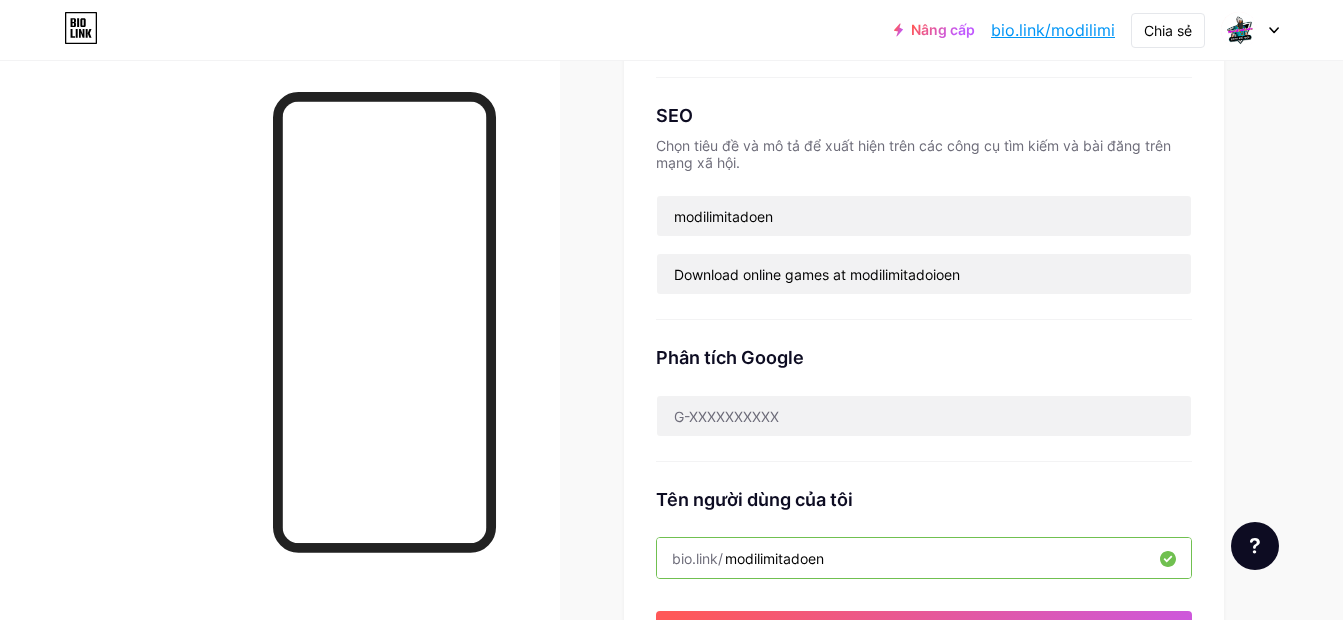 scroll, scrollTop: 600, scrollLeft: 0, axis: vertical 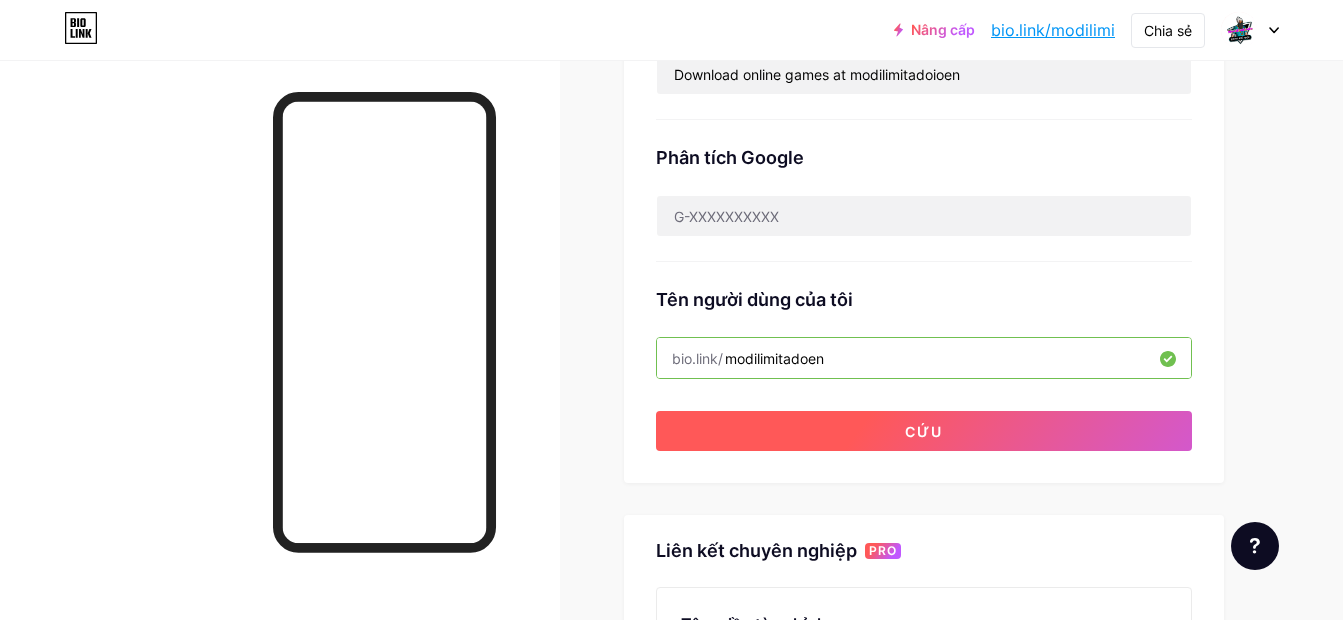 click on "Cứu" at bounding box center (924, 431) 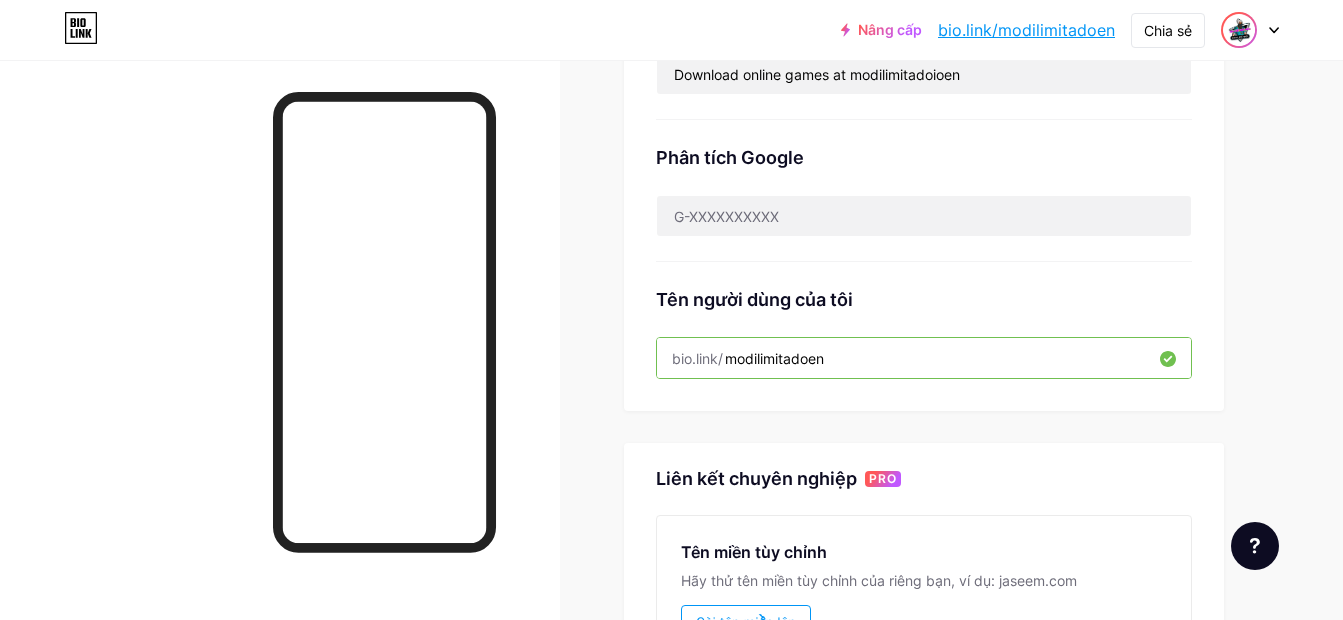 click at bounding box center [1239, 30] 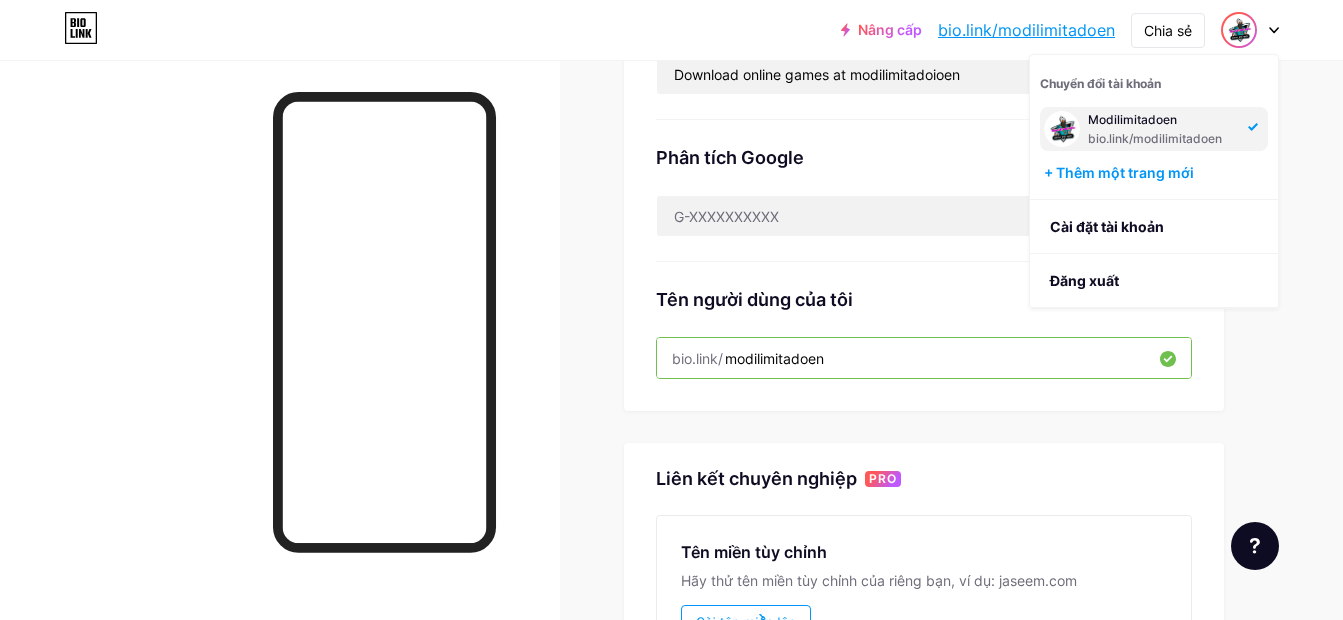 click on "bio.link/modilimitadoen" at bounding box center (1162, 139) 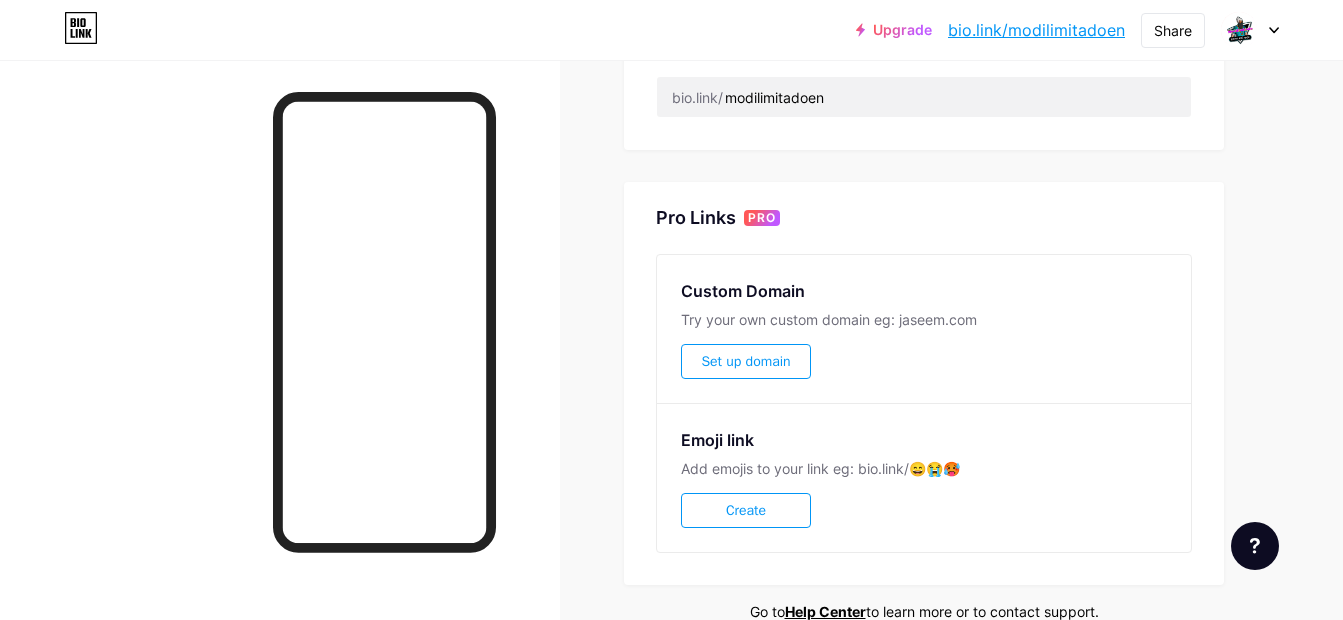 scroll, scrollTop: 744, scrollLeft: 0, axis: vertical 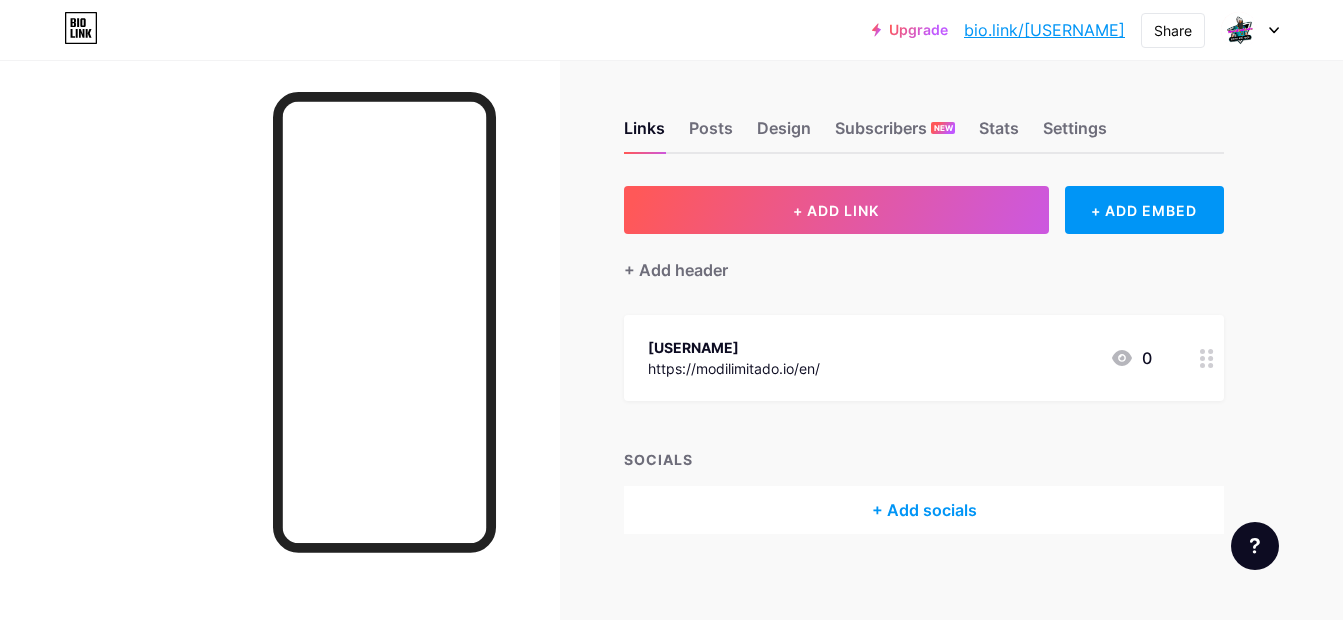click on "https://modilimitado.io/en/" at bounding box center [734, 368] 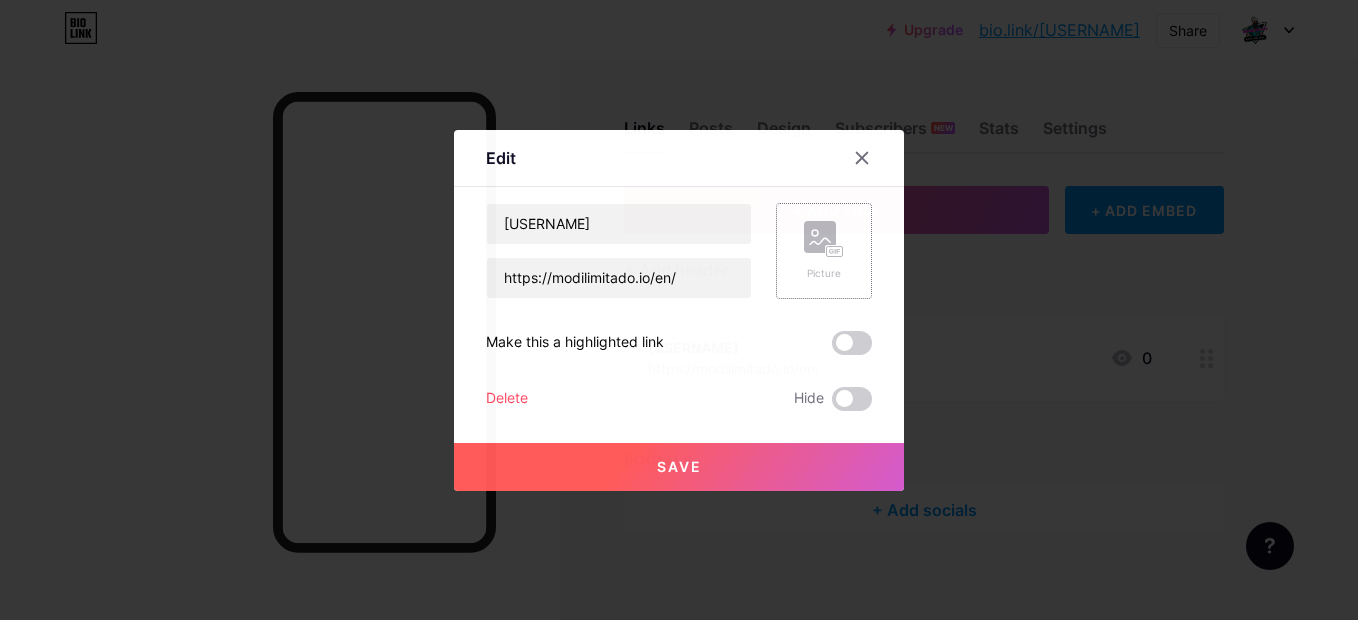 click 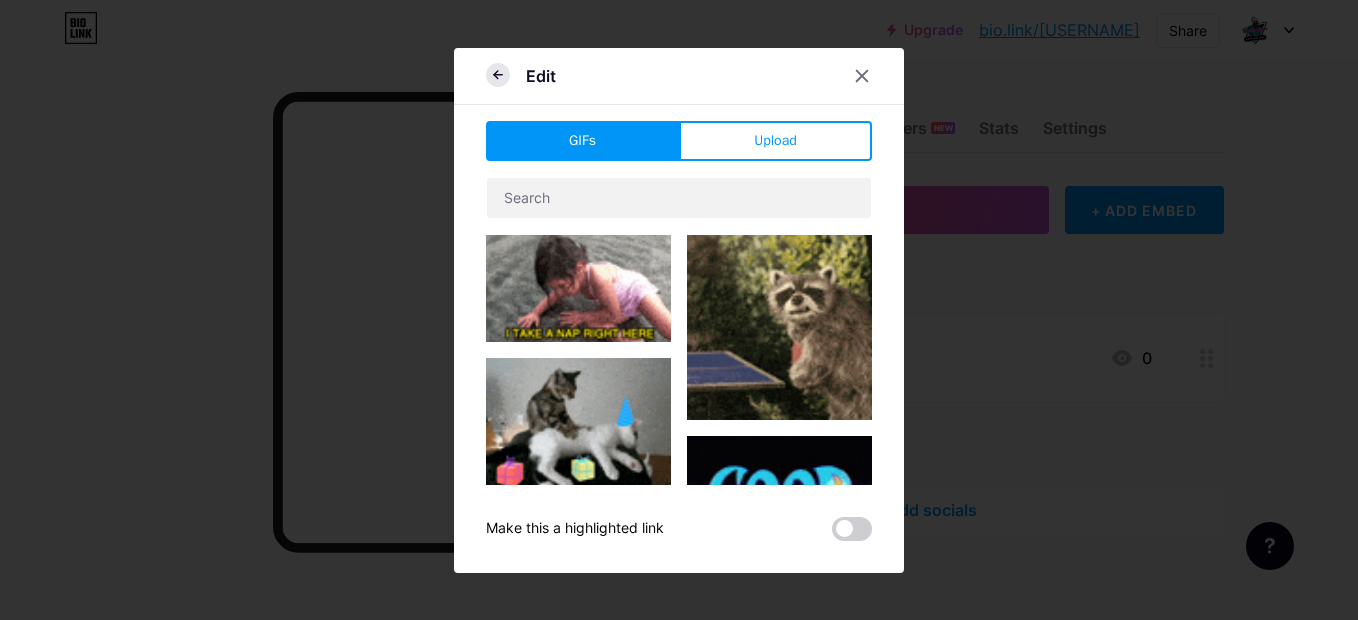 click 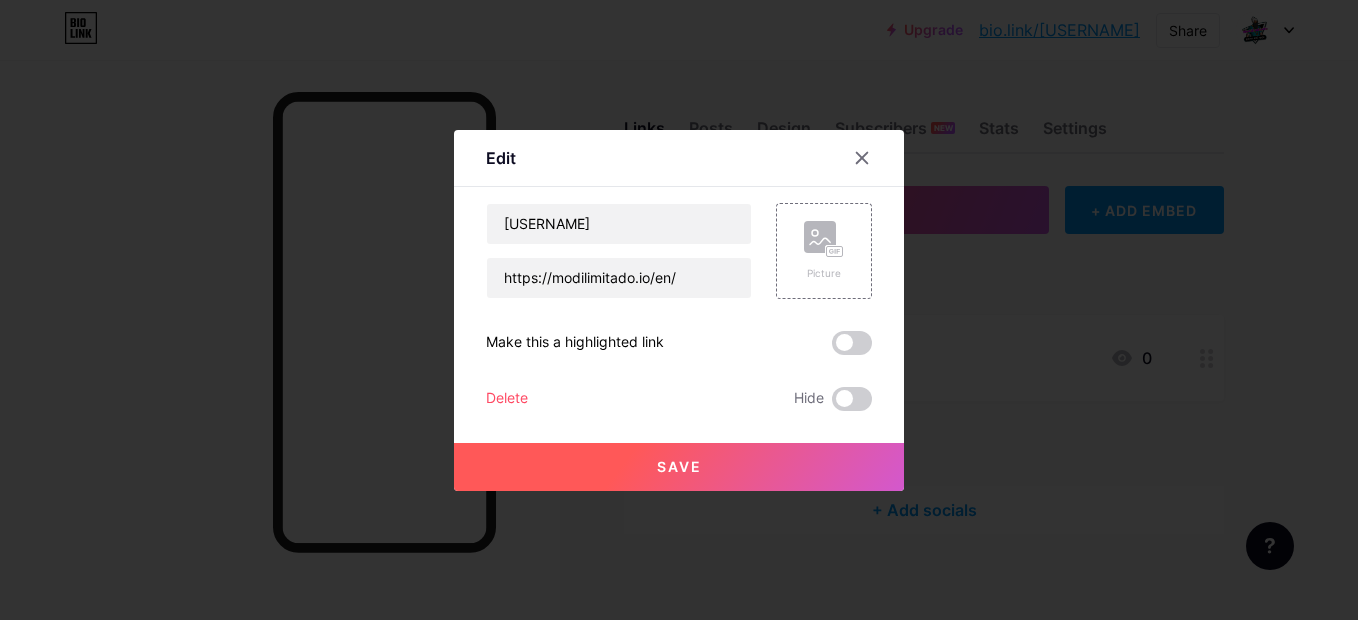 click on "Save" at bounding box center (679, 466) 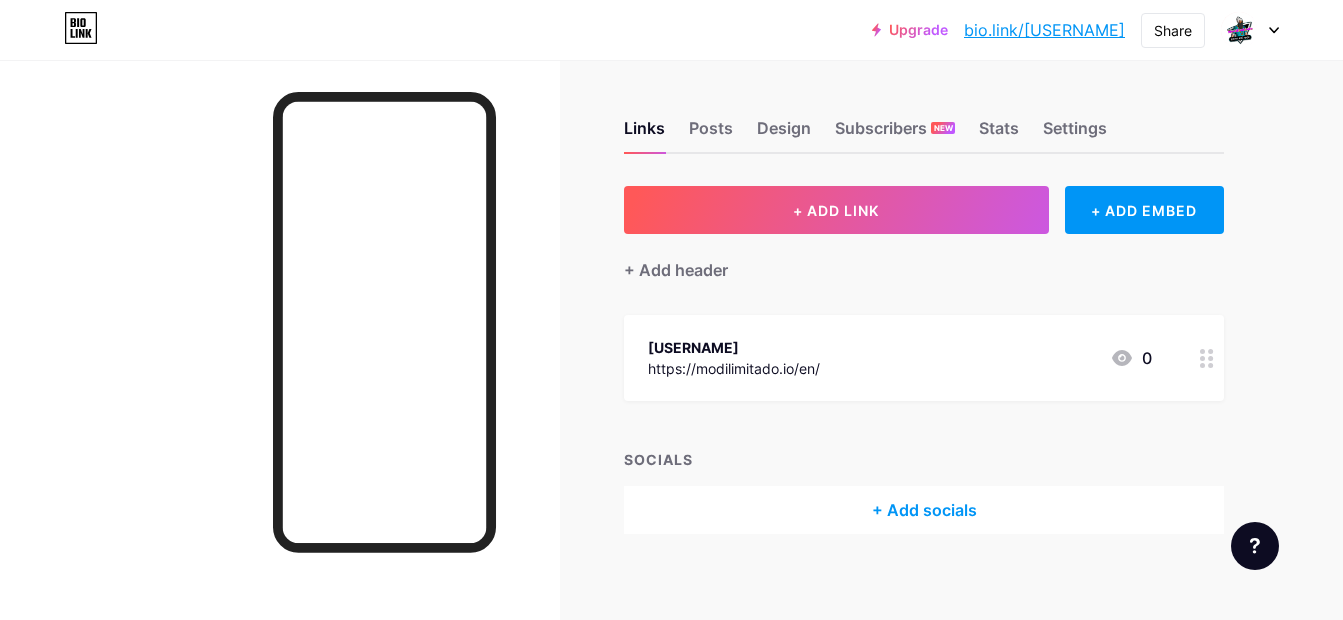 click on "bio.link/modilimitadoen" at bounding box center [1044, 30] 